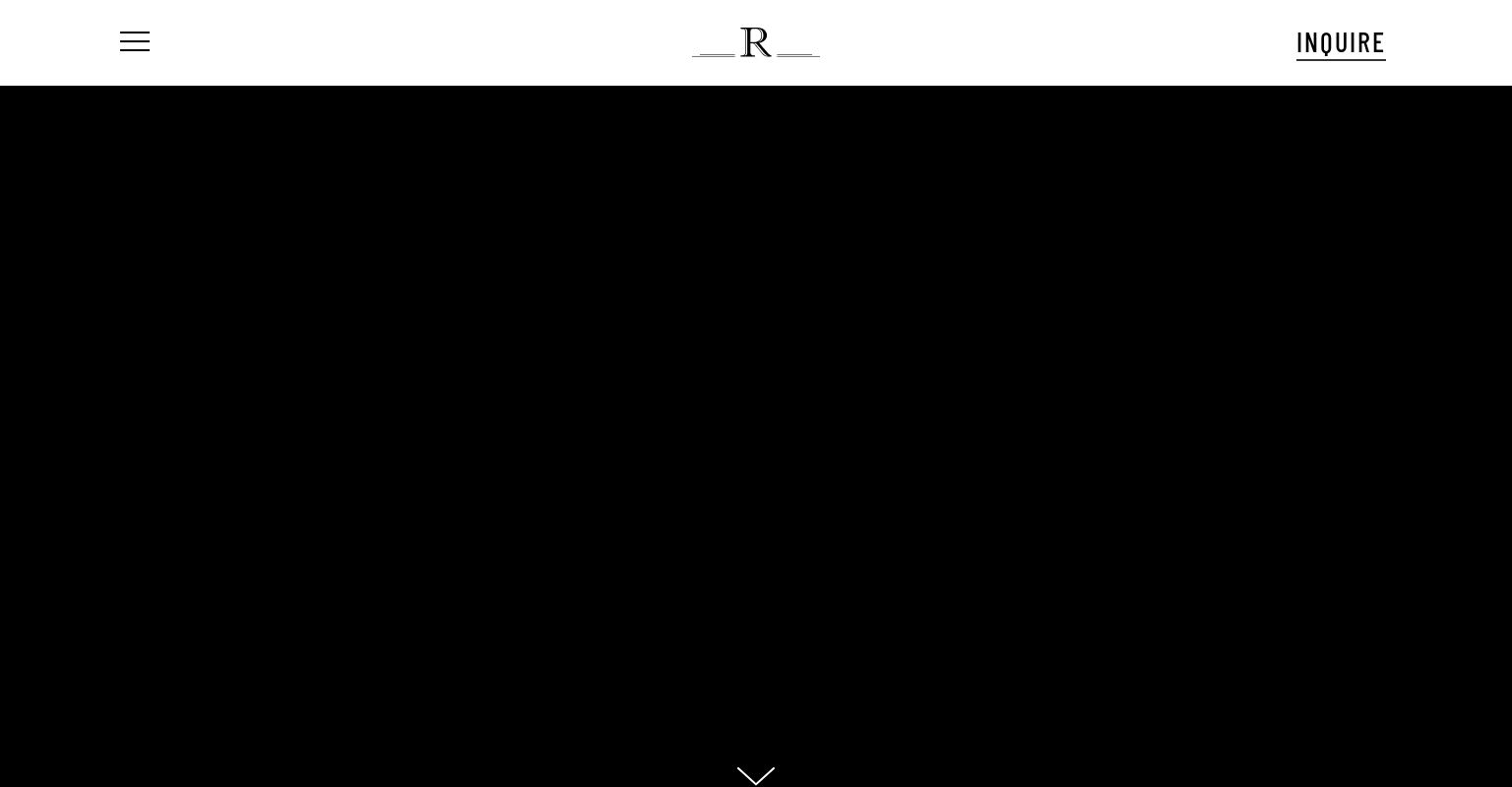 scroll, scrollTop: 0, scrollLeft: 0, axis: both 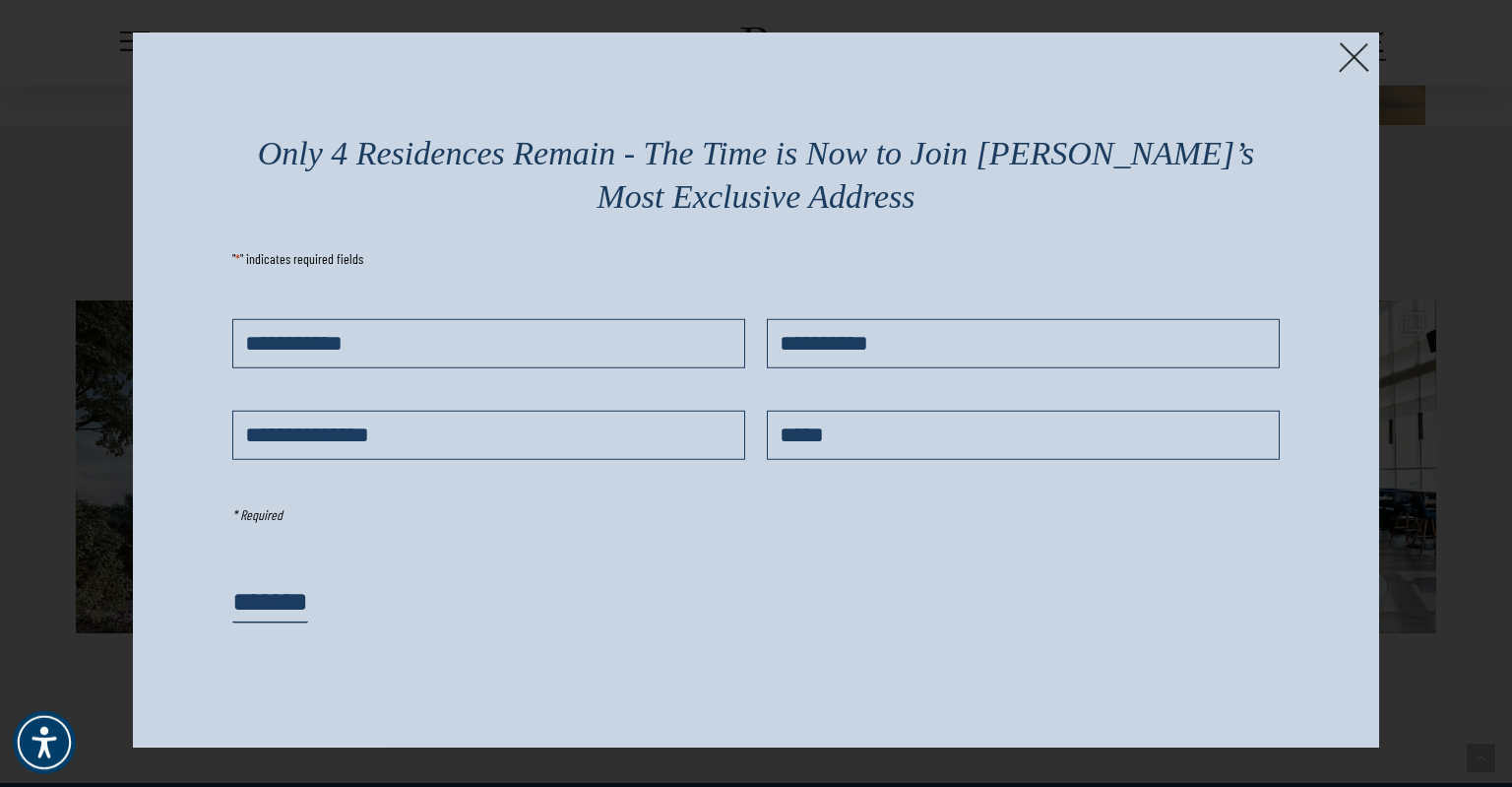 click at bounding box center [1354, 57] 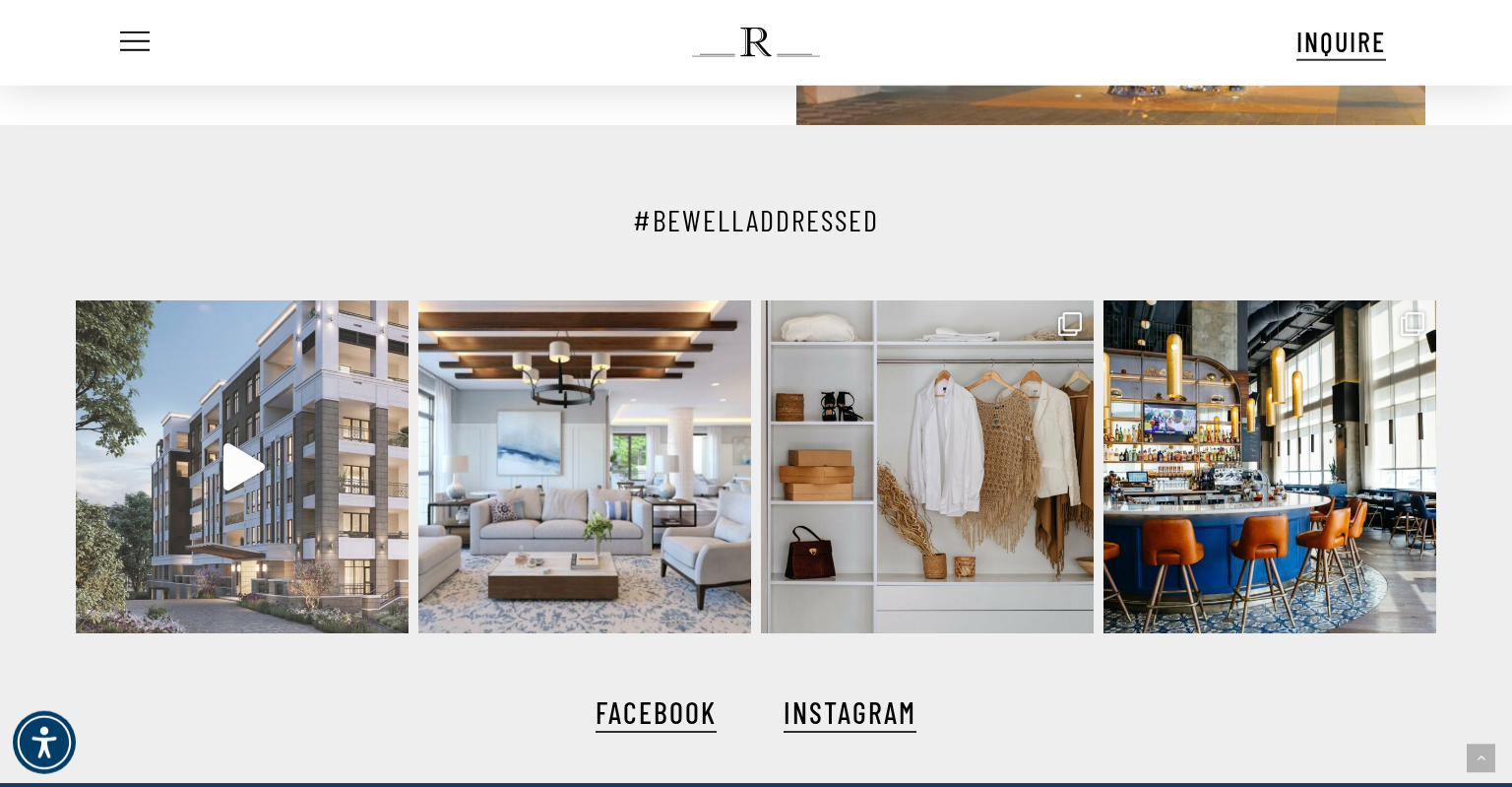 click at bounding box center [242, 467] 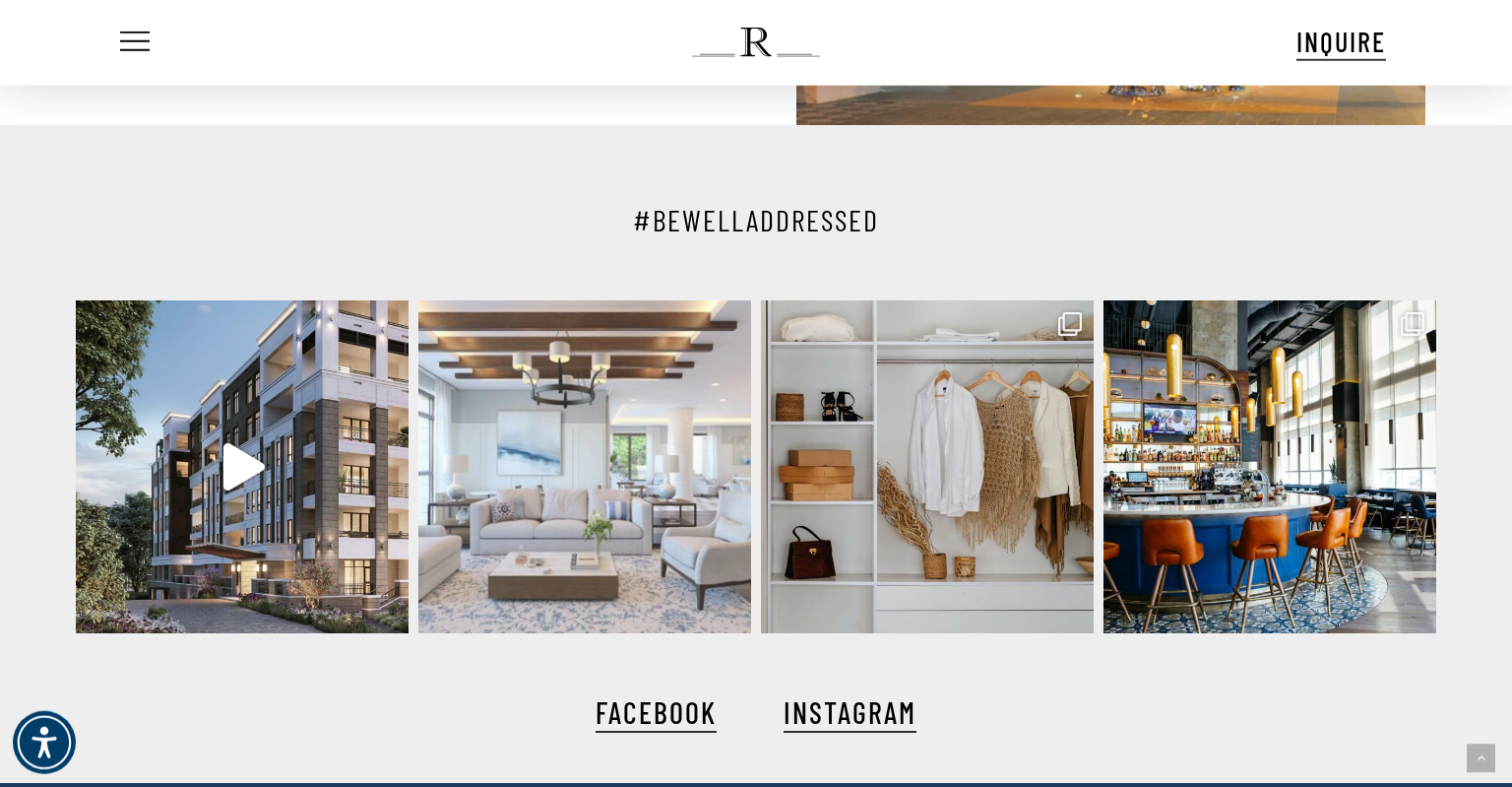 click at bounding box center [585, 467] 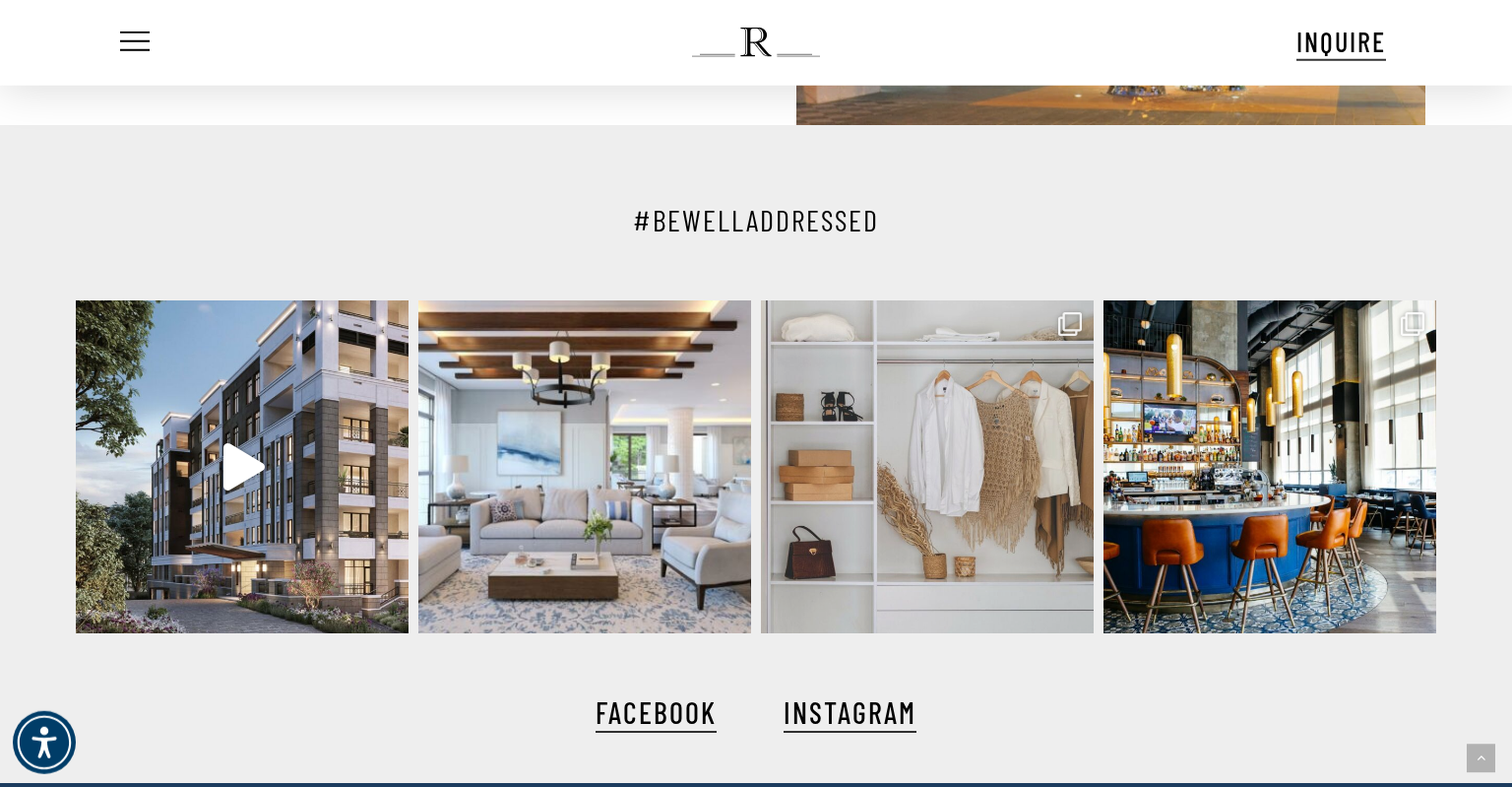 click 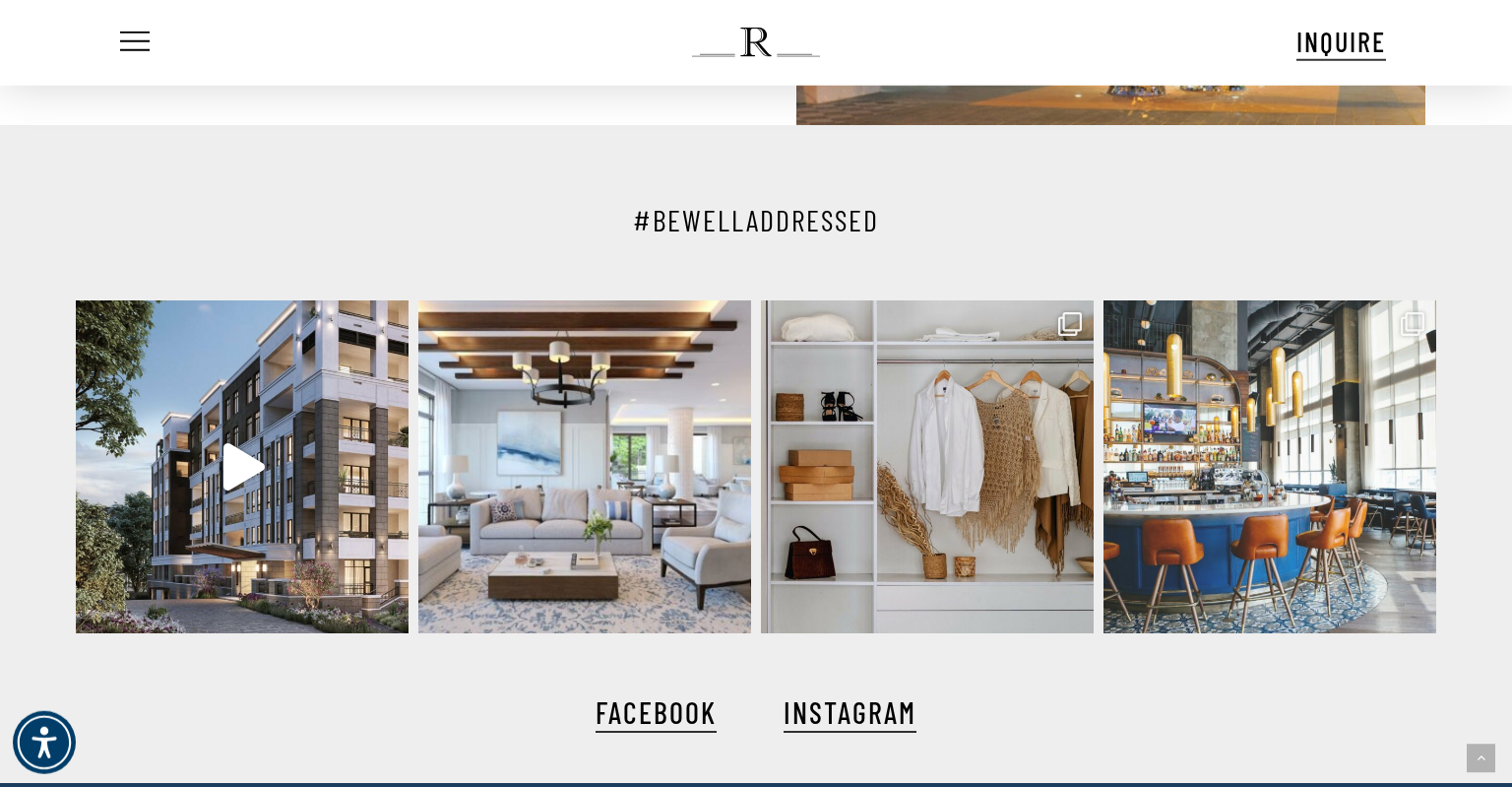 click 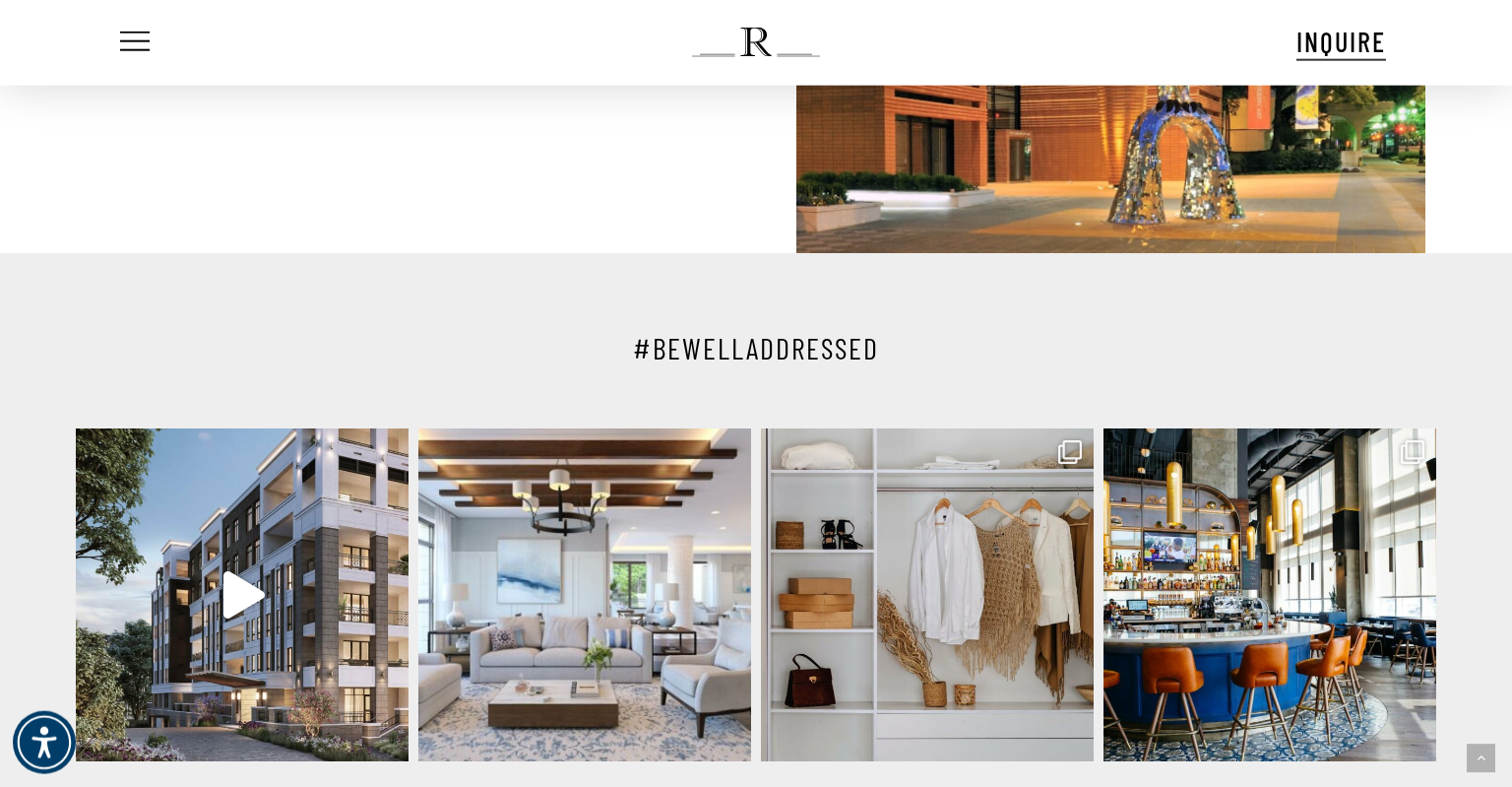 scroll, scrollTop: 4001, scrollLeft: 0, axis: vertical 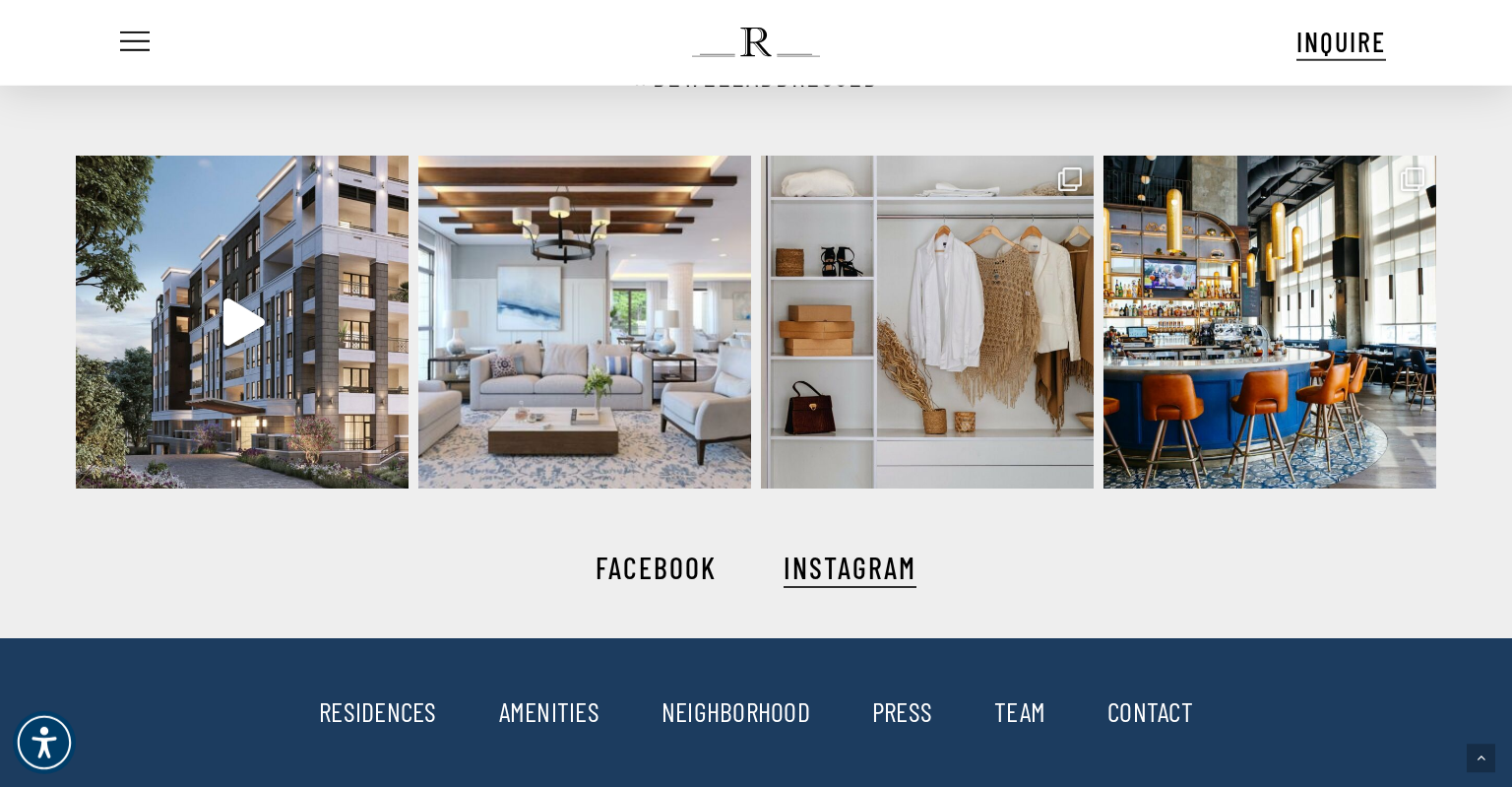 click on "FACEBOOK" at bounding box center [656, 567] 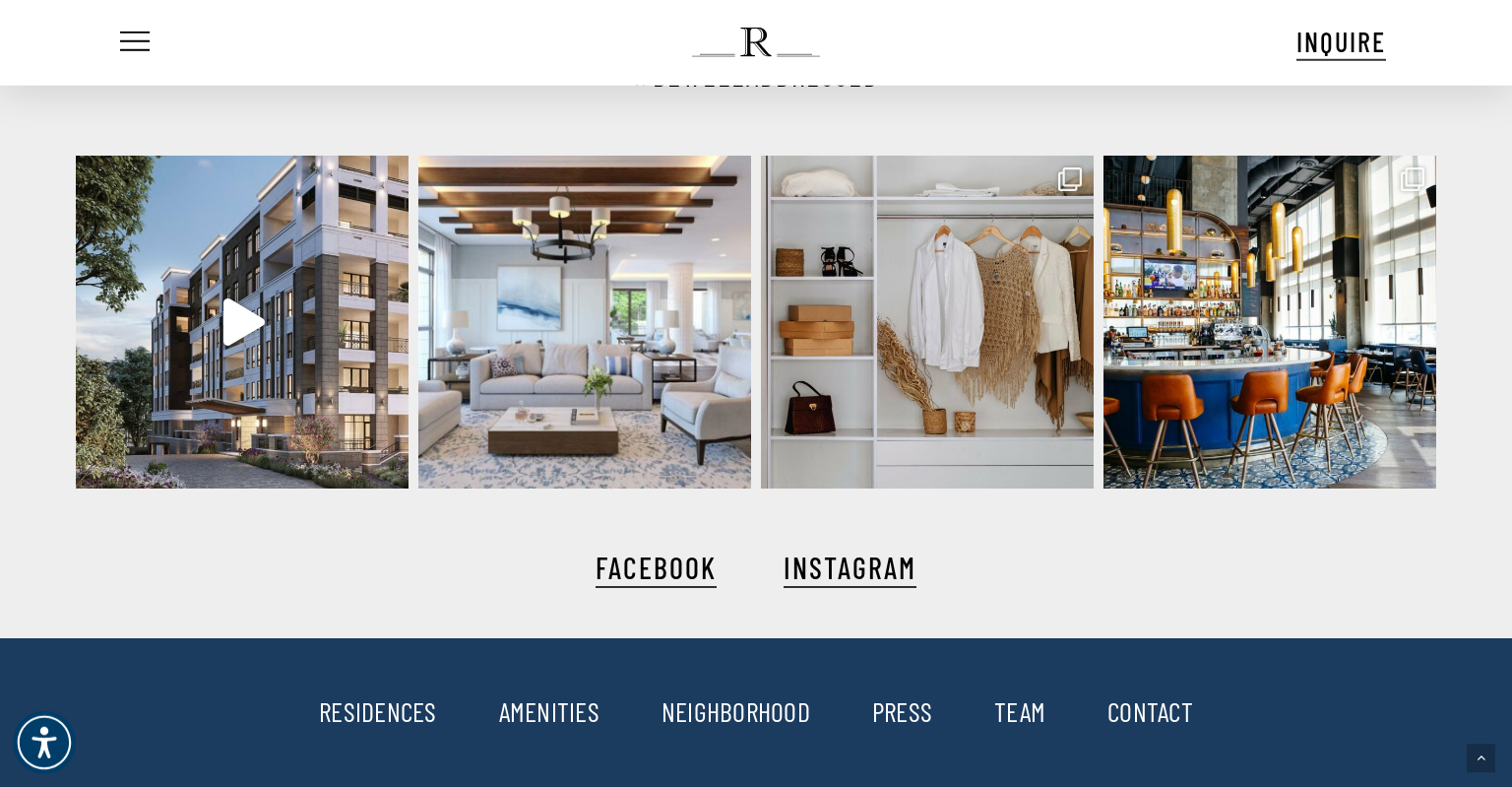 click on "AMENITIES" at bounding box center (549, 711) 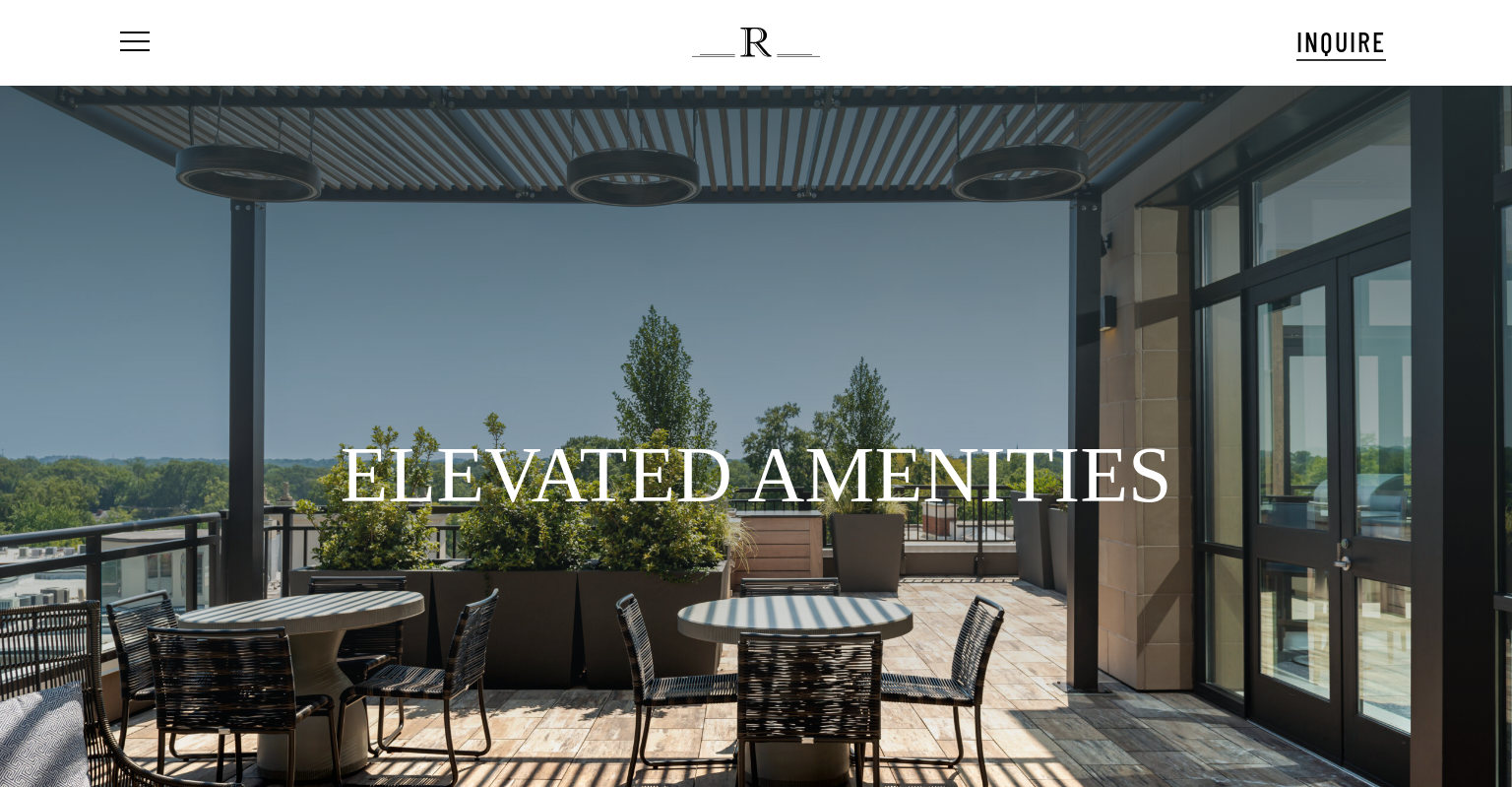 scroll, scrollTop: 0, scrollLeft: 0, axis: both 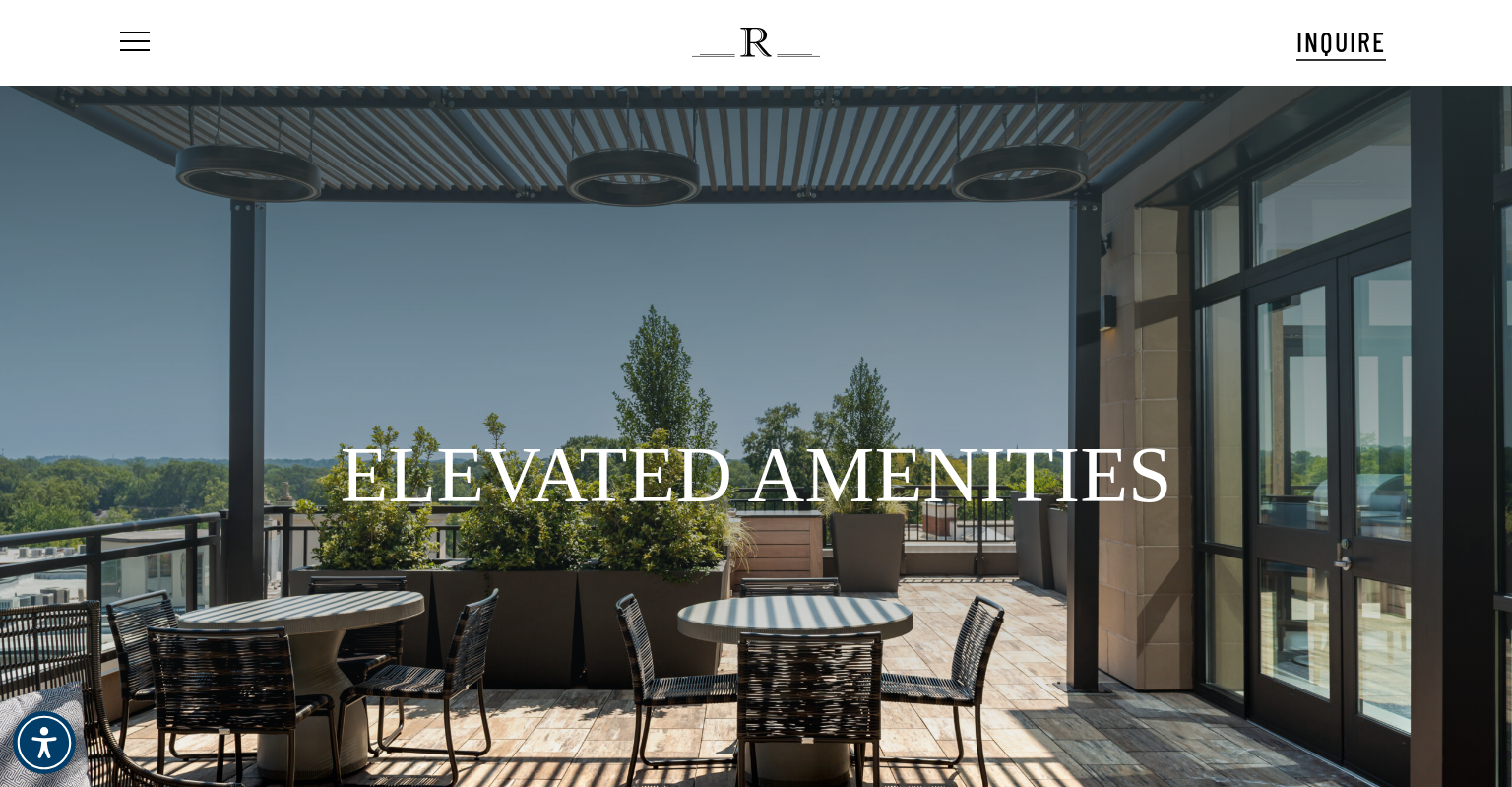 click on "Menu
INQUIRE
Menu" at bounding box center (755, 42) 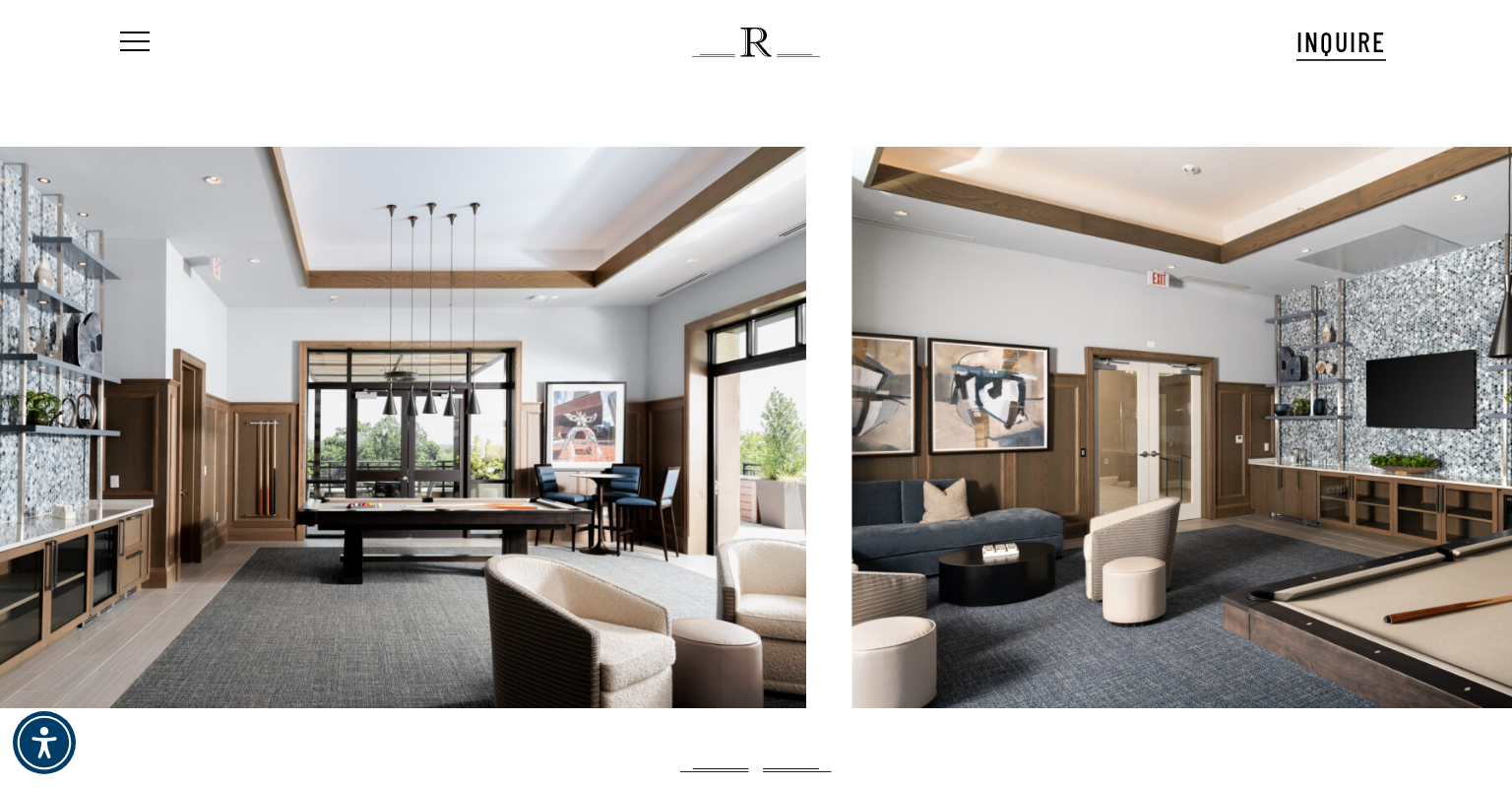 click at bounding box center (1272, 427) 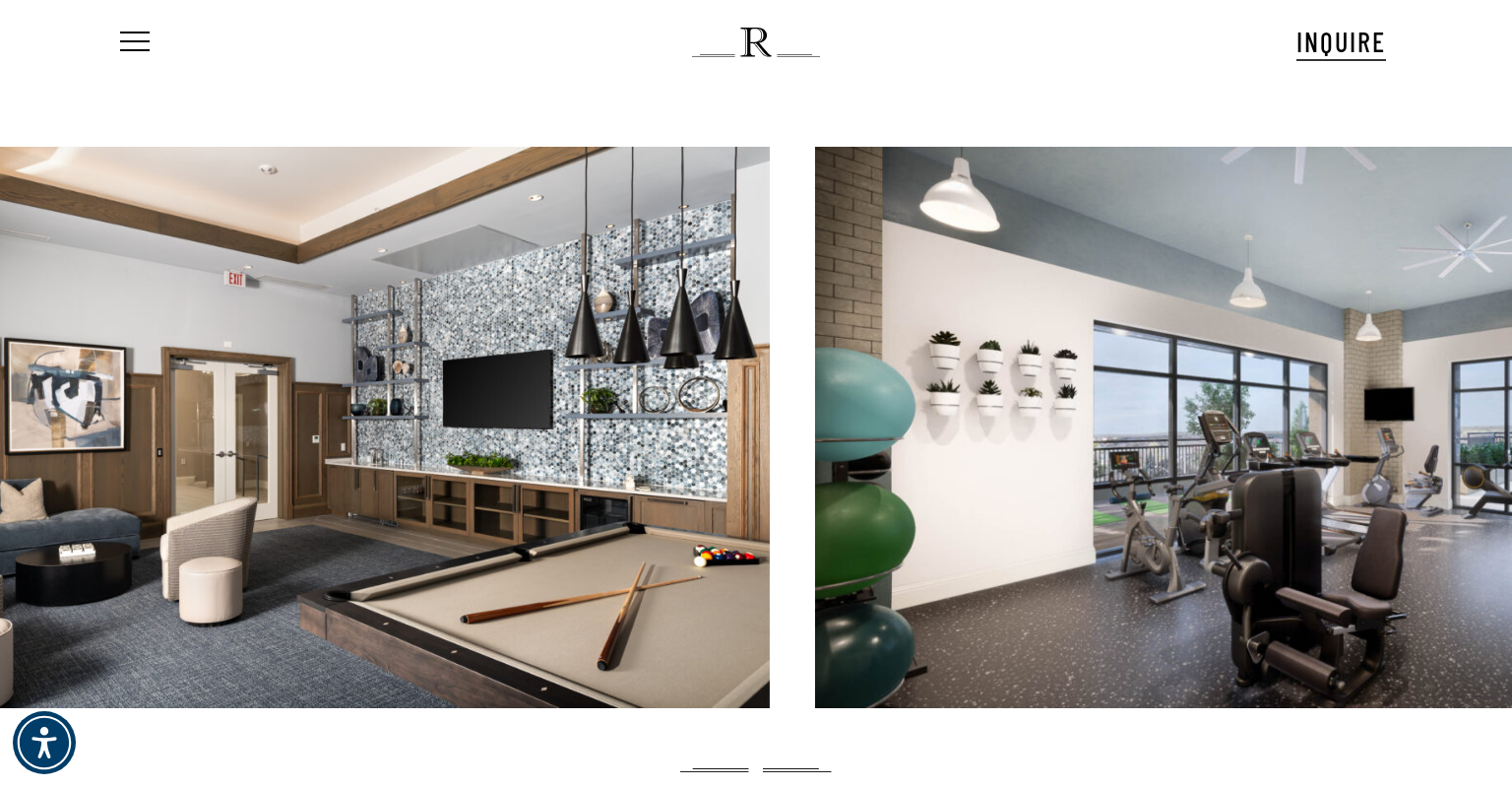 click at bounding box center [1313, 427] 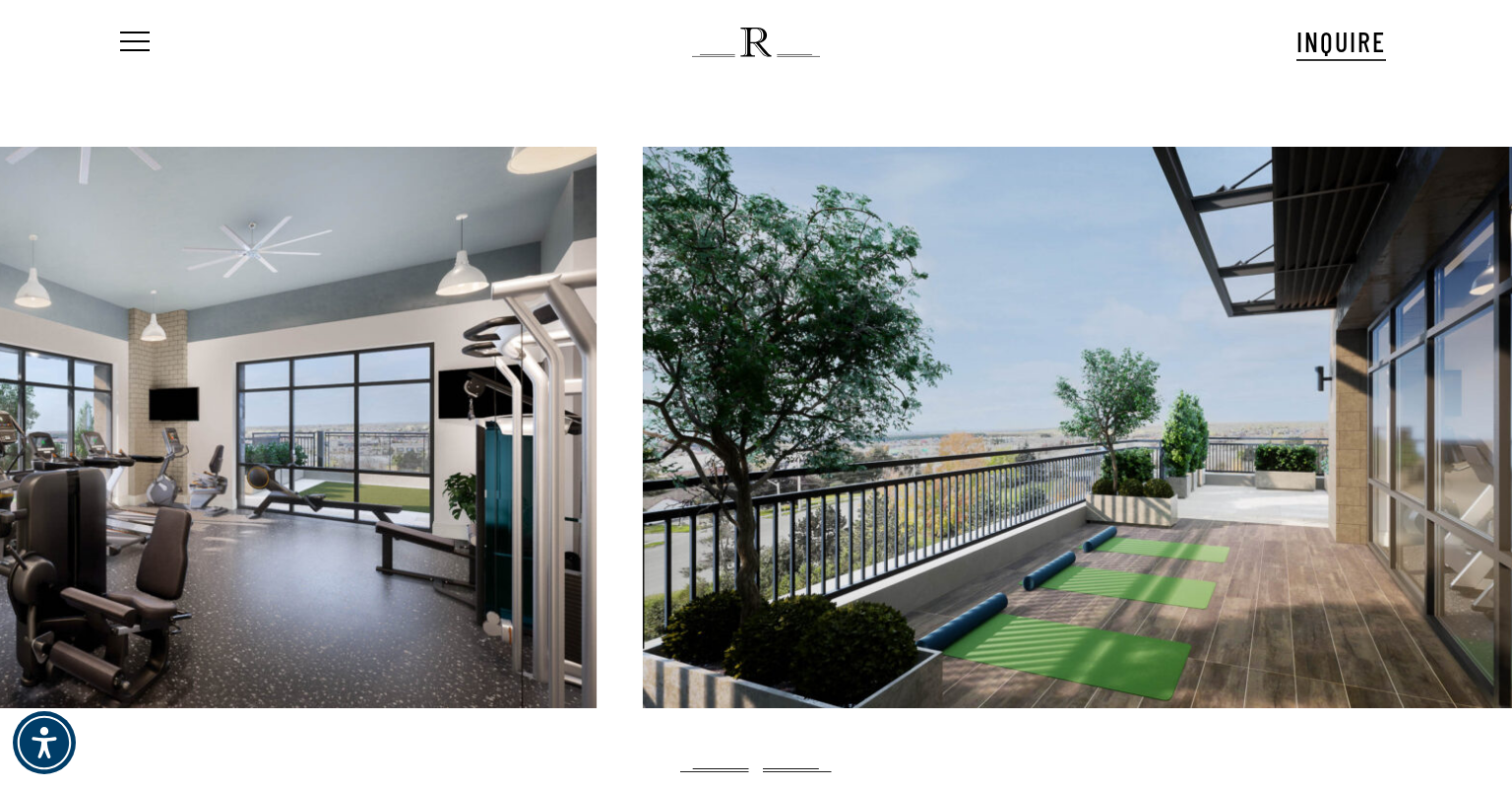 click at bounding box center (97, 427) 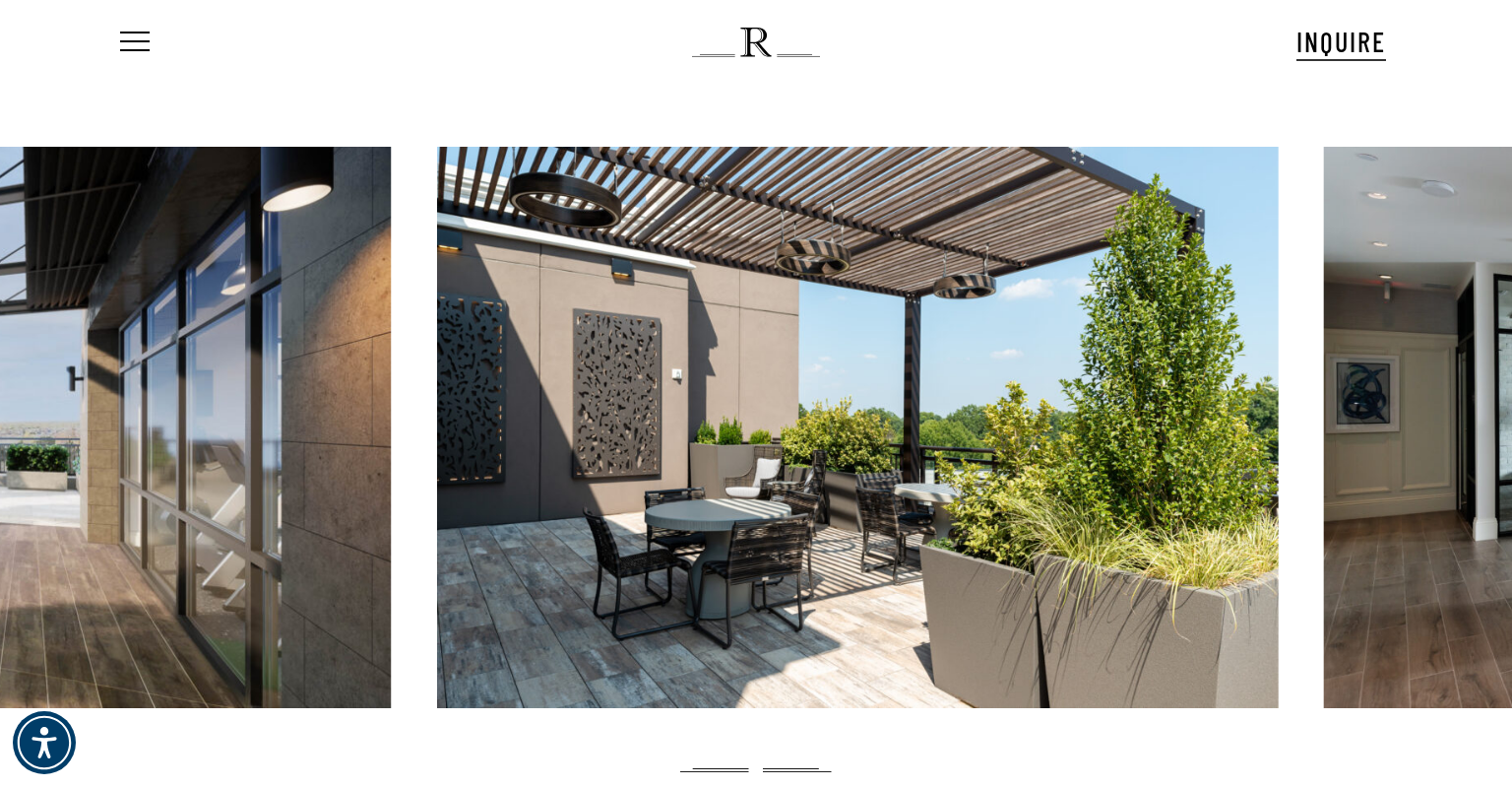 click at bounding box center [-108, 427] 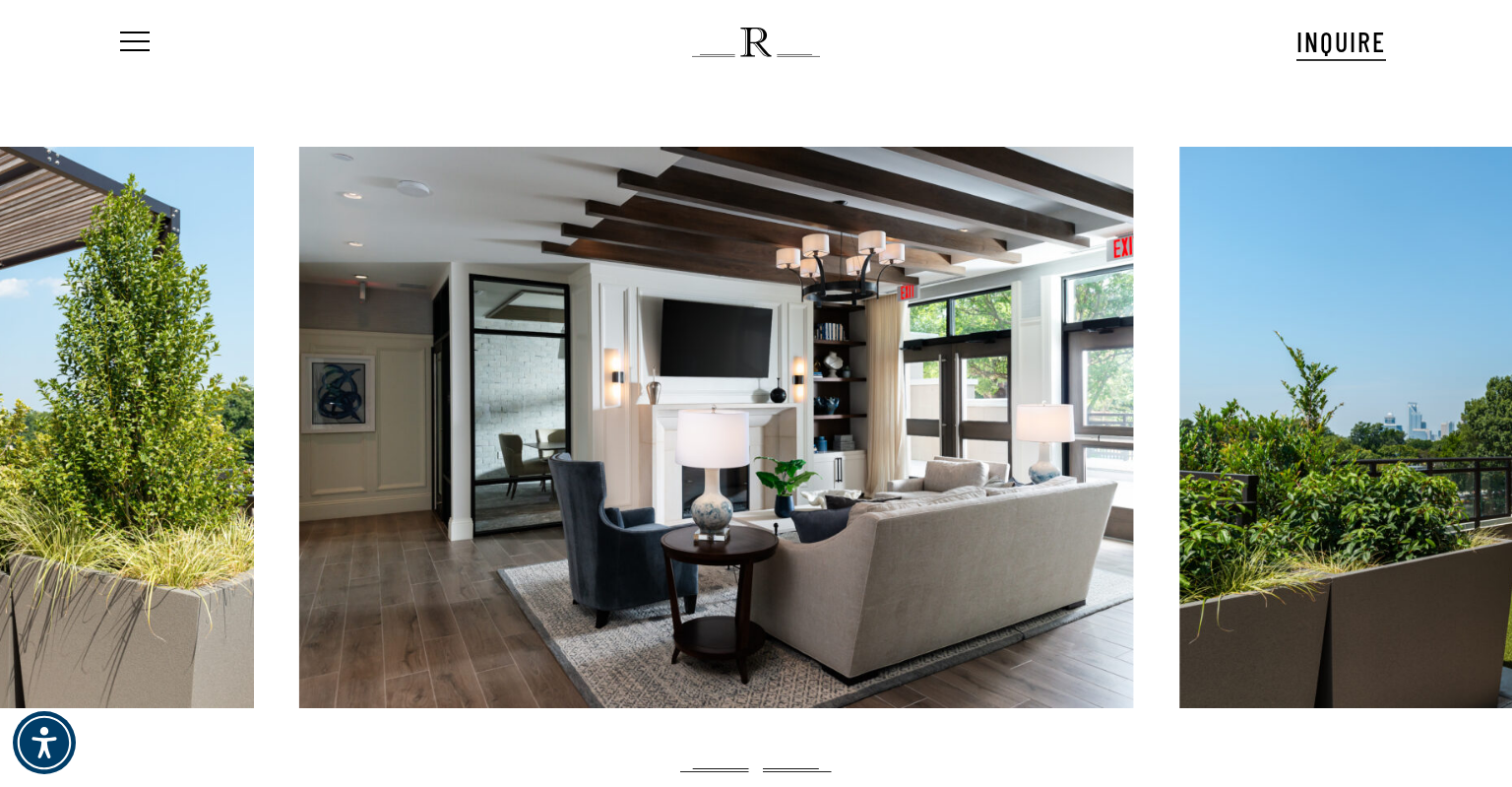 click at bounding box center (-167, 427) 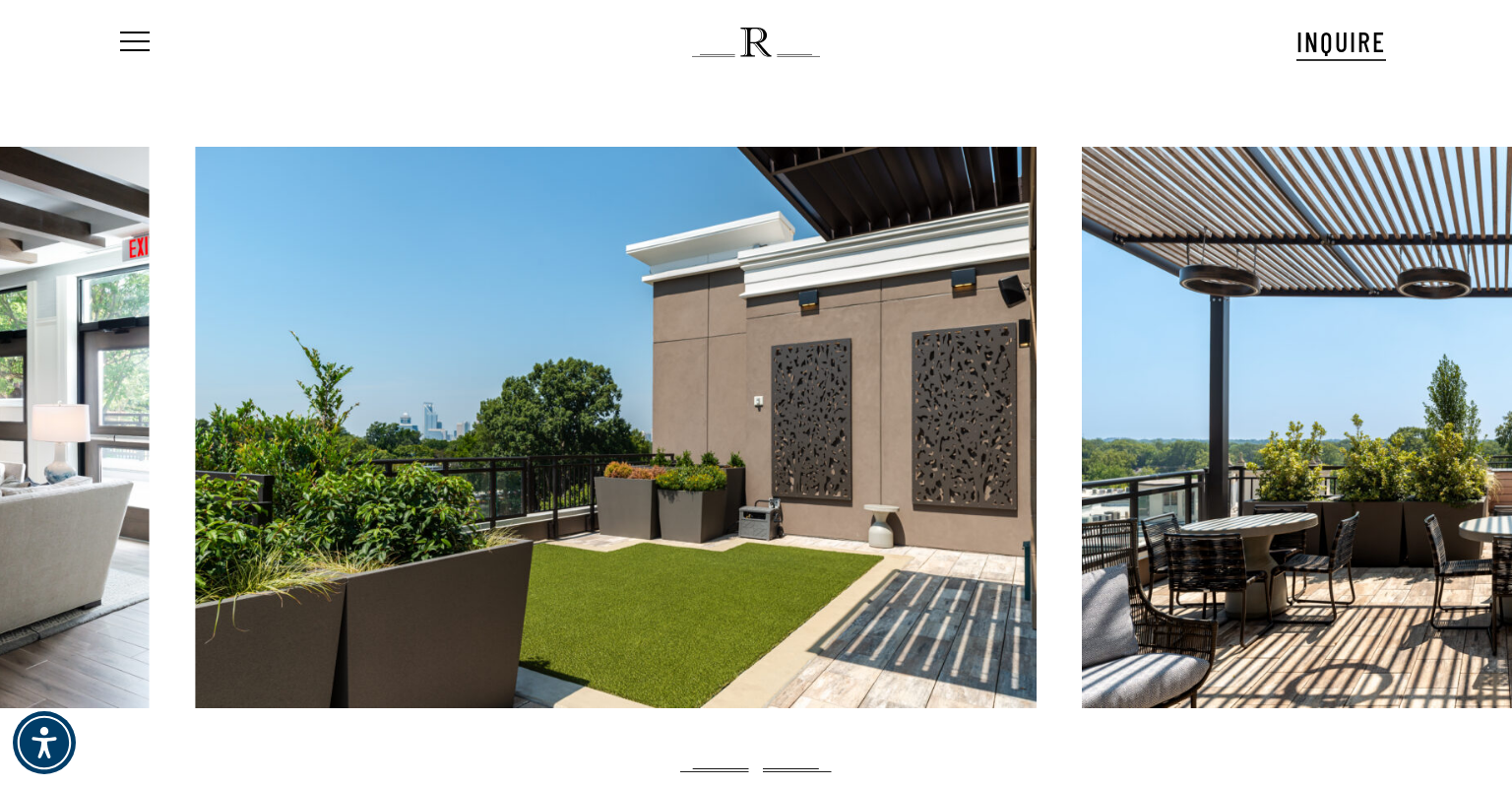 click at bounding box center [-268, 427] 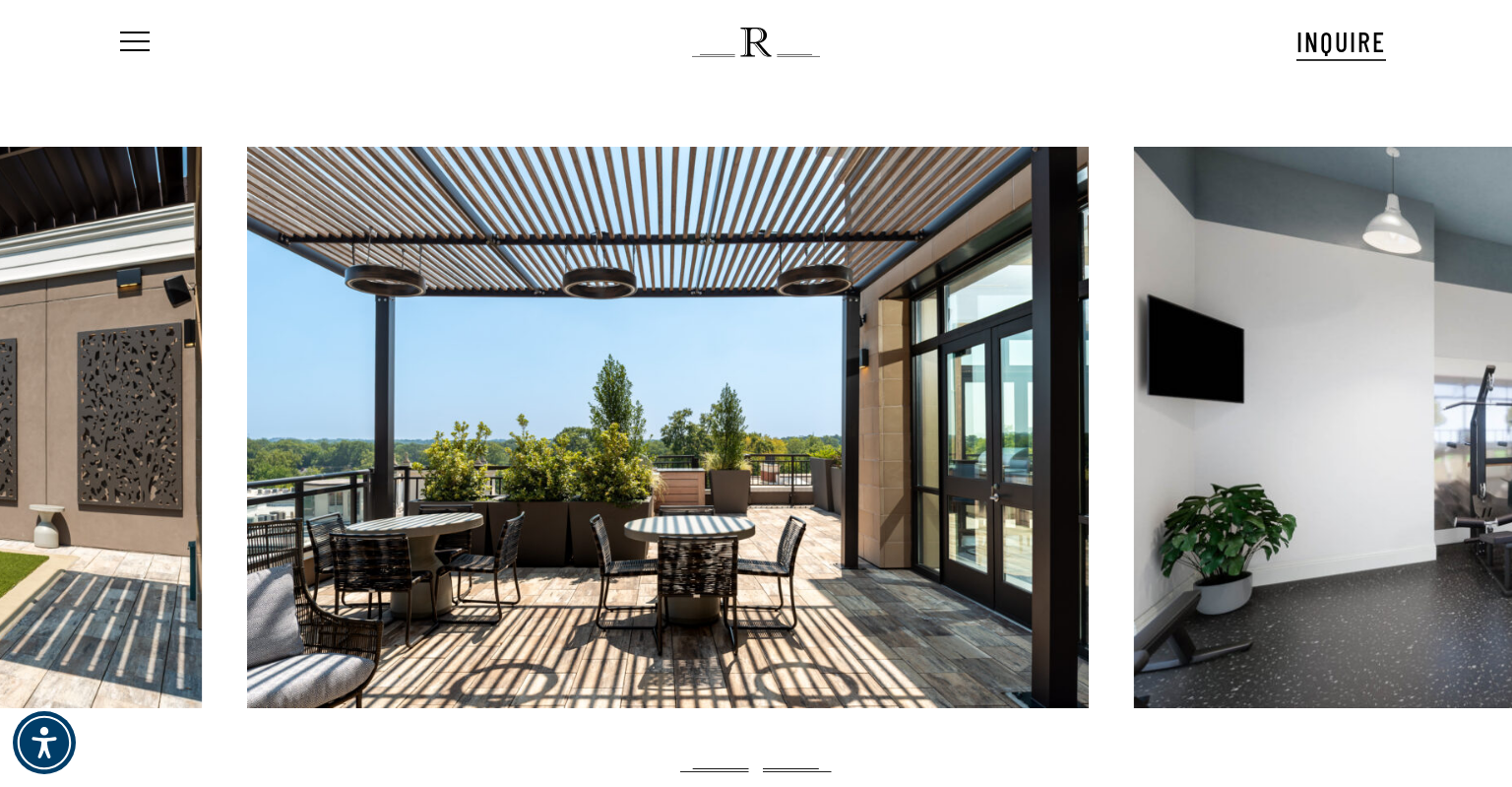 click at bounding box center (-220, 427) 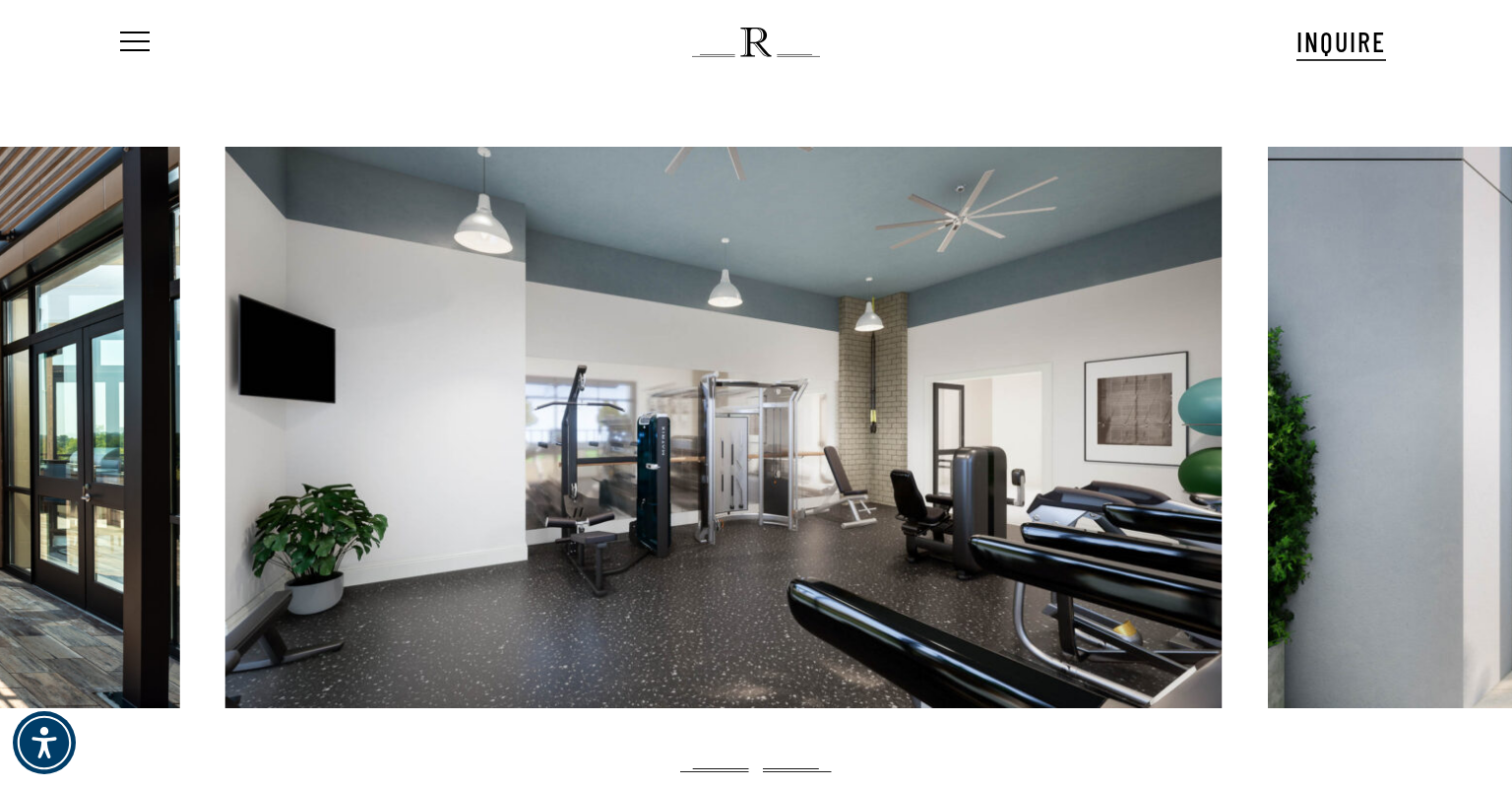click at bounding box center (-241, 427) 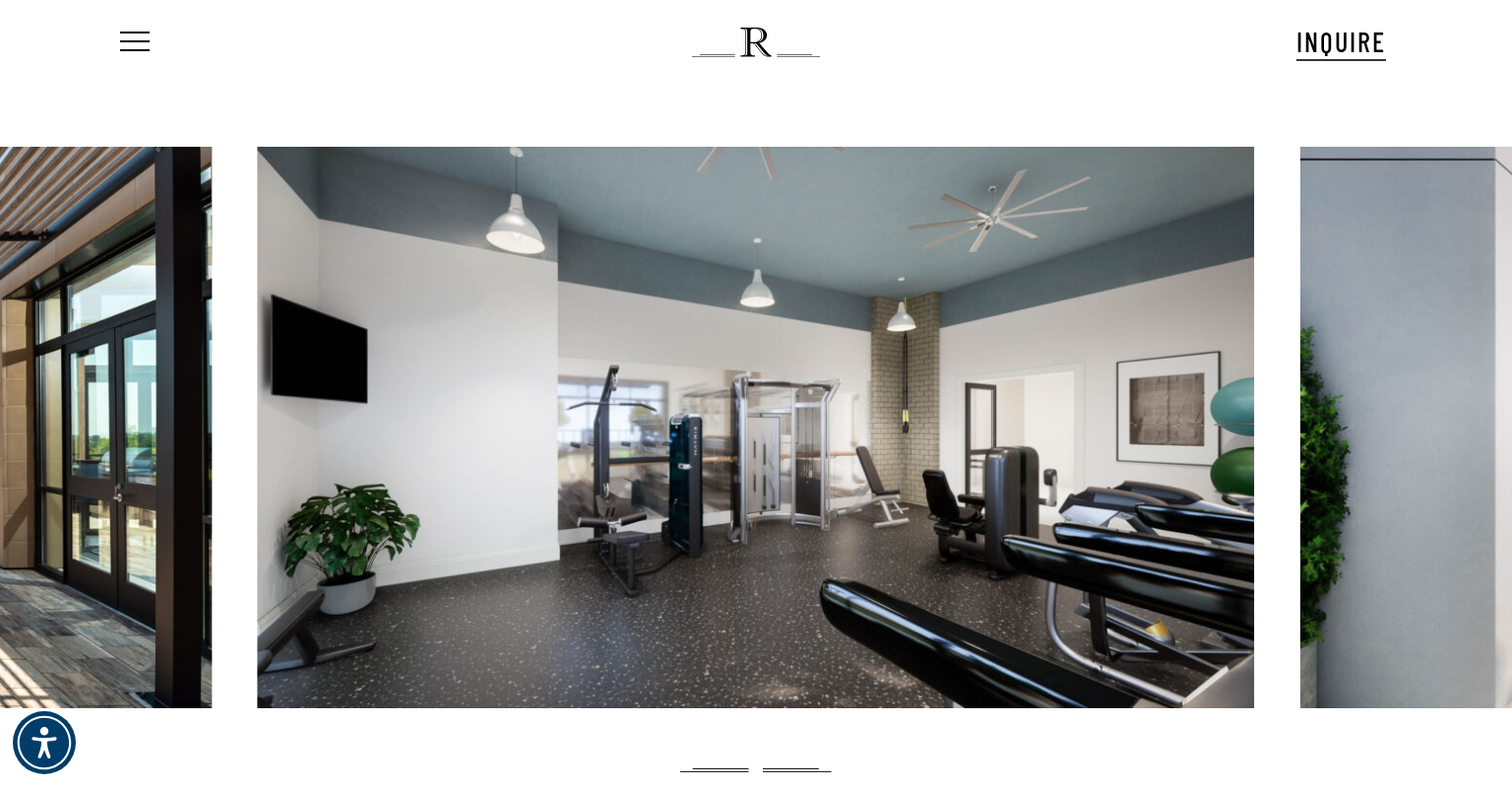 drag, startPoint x: 1462, startPoint y: 91, endPoint x: 1511, endPoint y: 21, distance: 85.44589 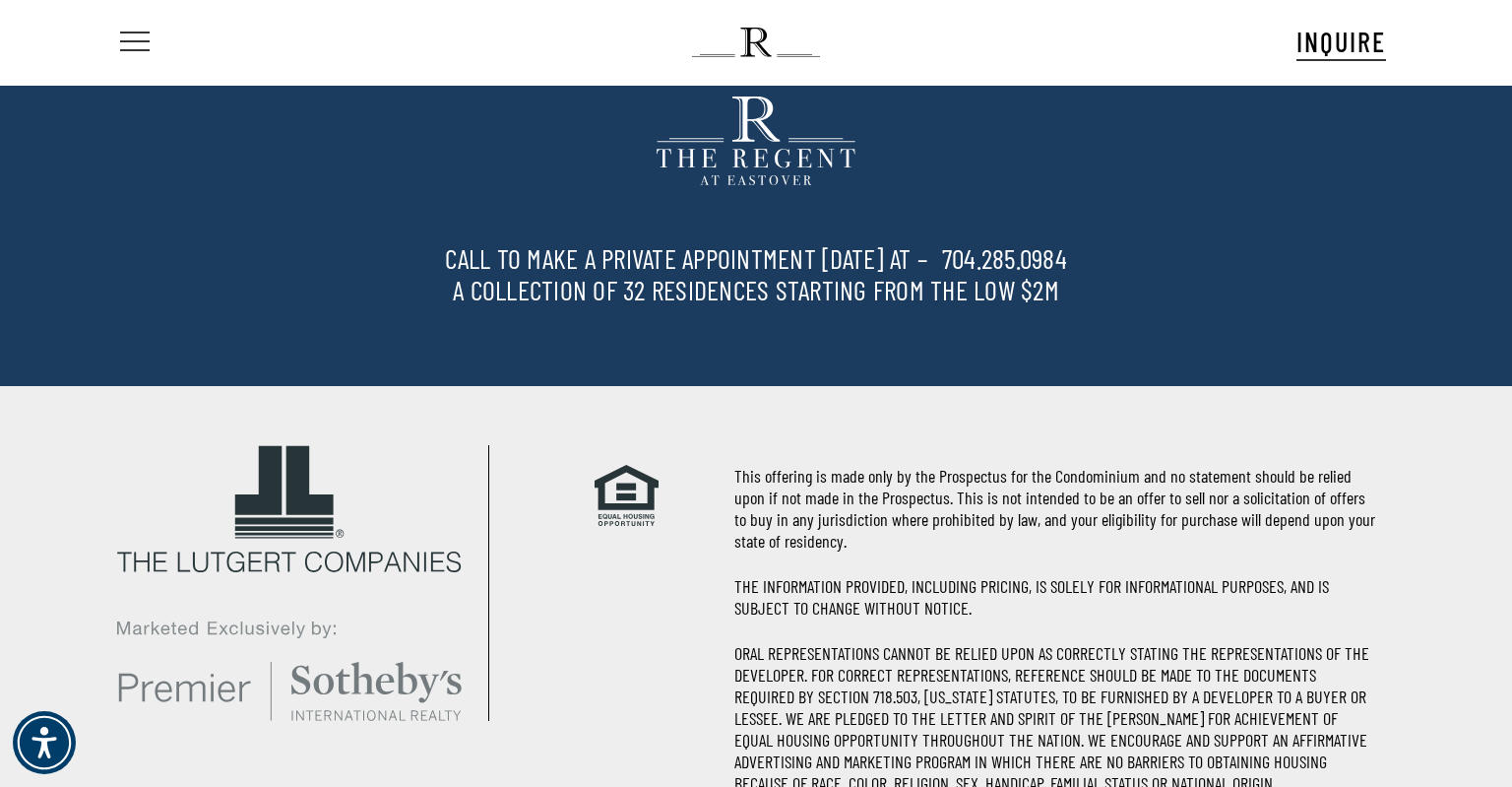 click at bounding box center (135, 42) 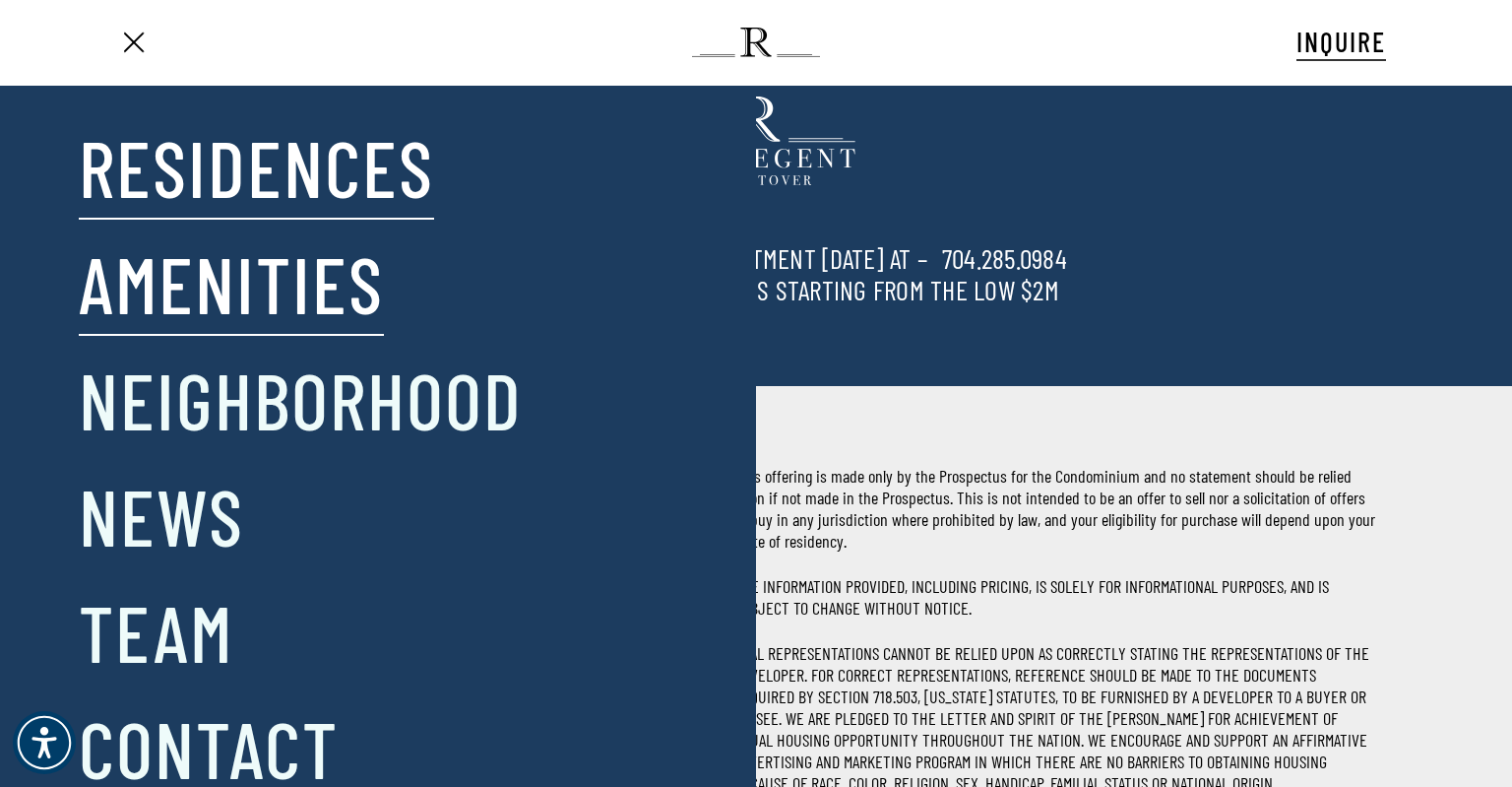click on "Residences" at bounding box center [256, 166] 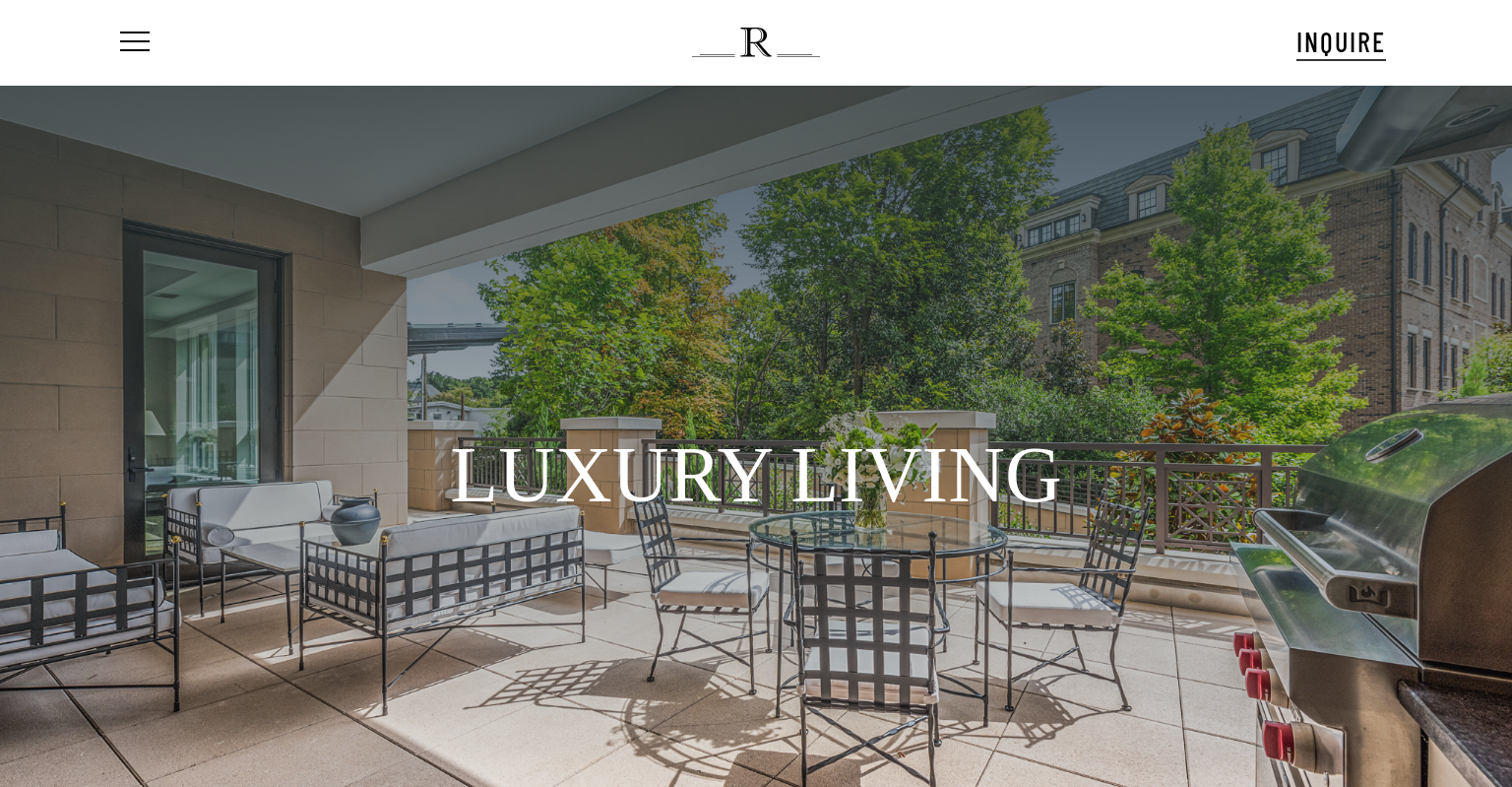 scroll, scrollTop: 0, scrollLeft: 0, axis: both 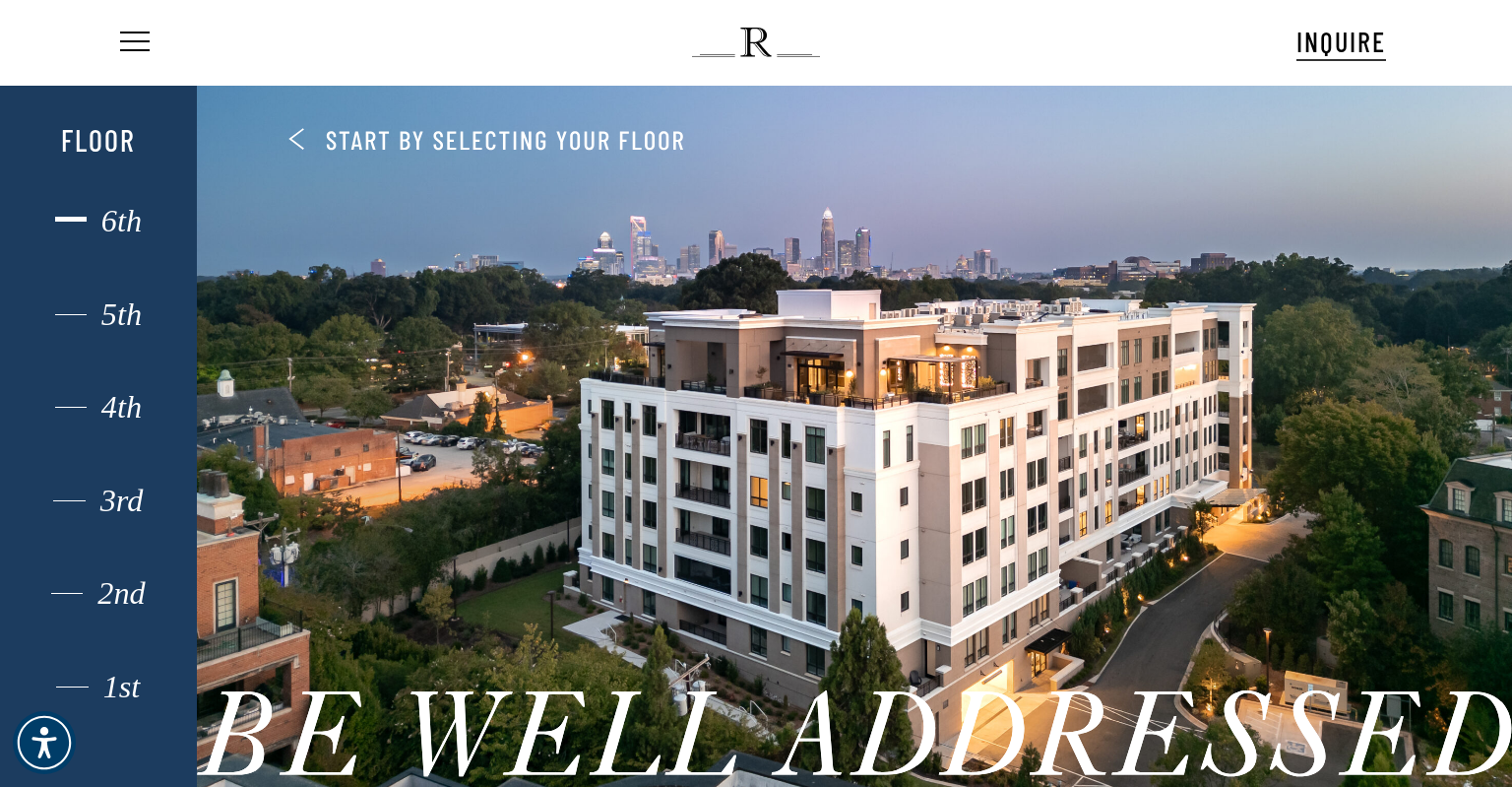click on "6th" at bounding box center [98, 221] 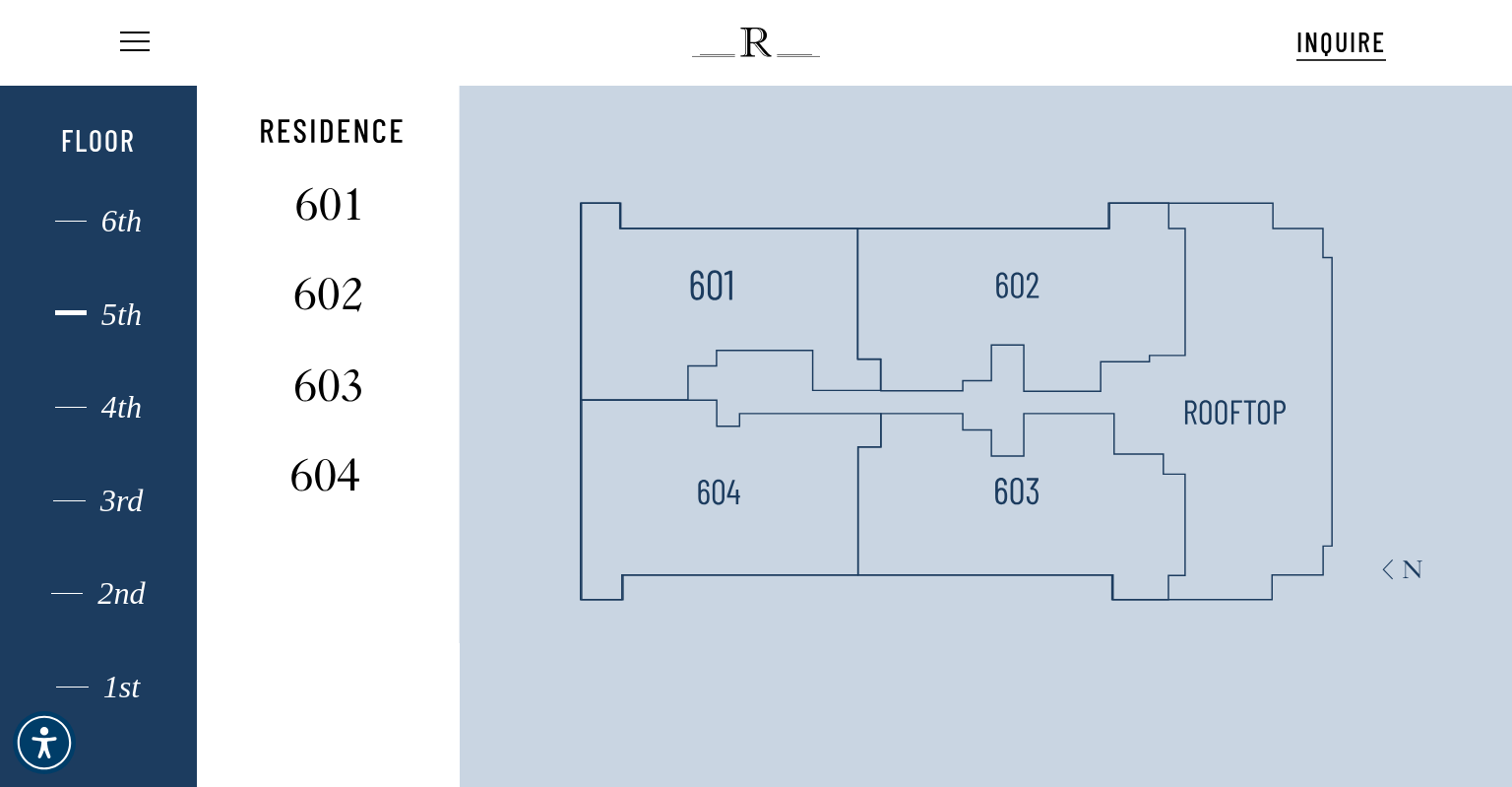 click on "5th" at bounding box center (98, 314) 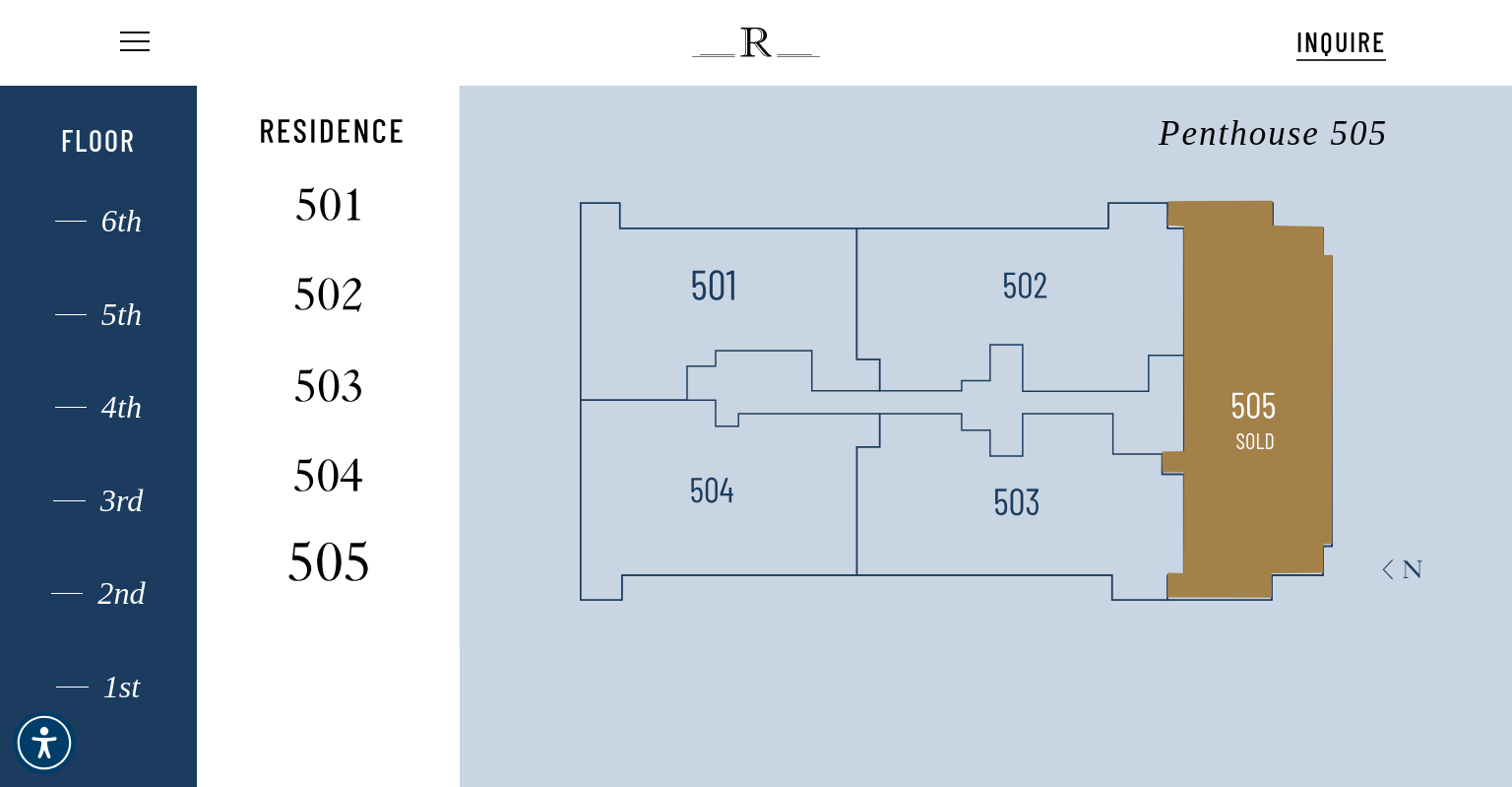 click at bounding box center [328, 560] 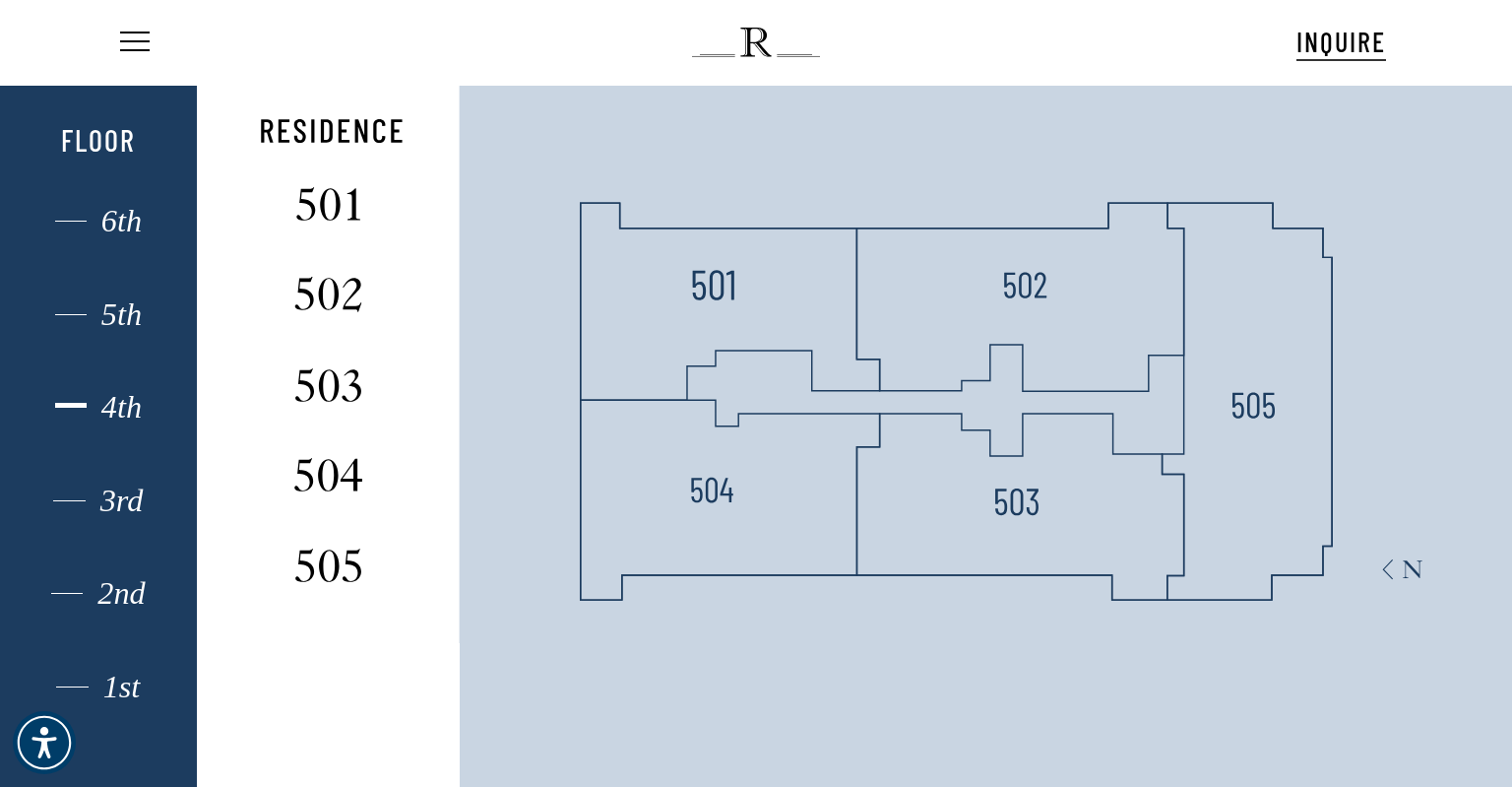 click on "4th" at bounding box center [98, 407] 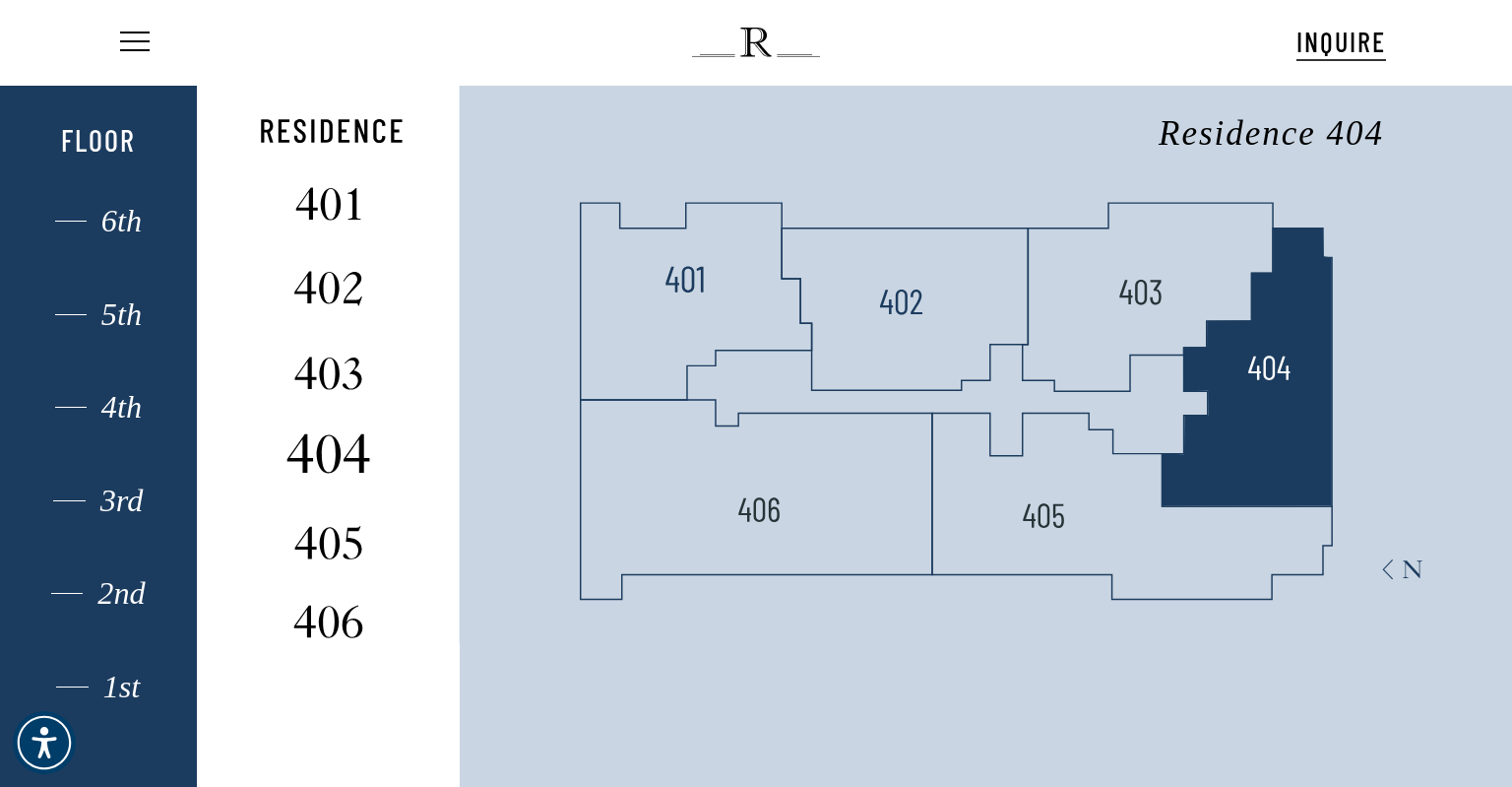 click at bounding box center (328, 453) 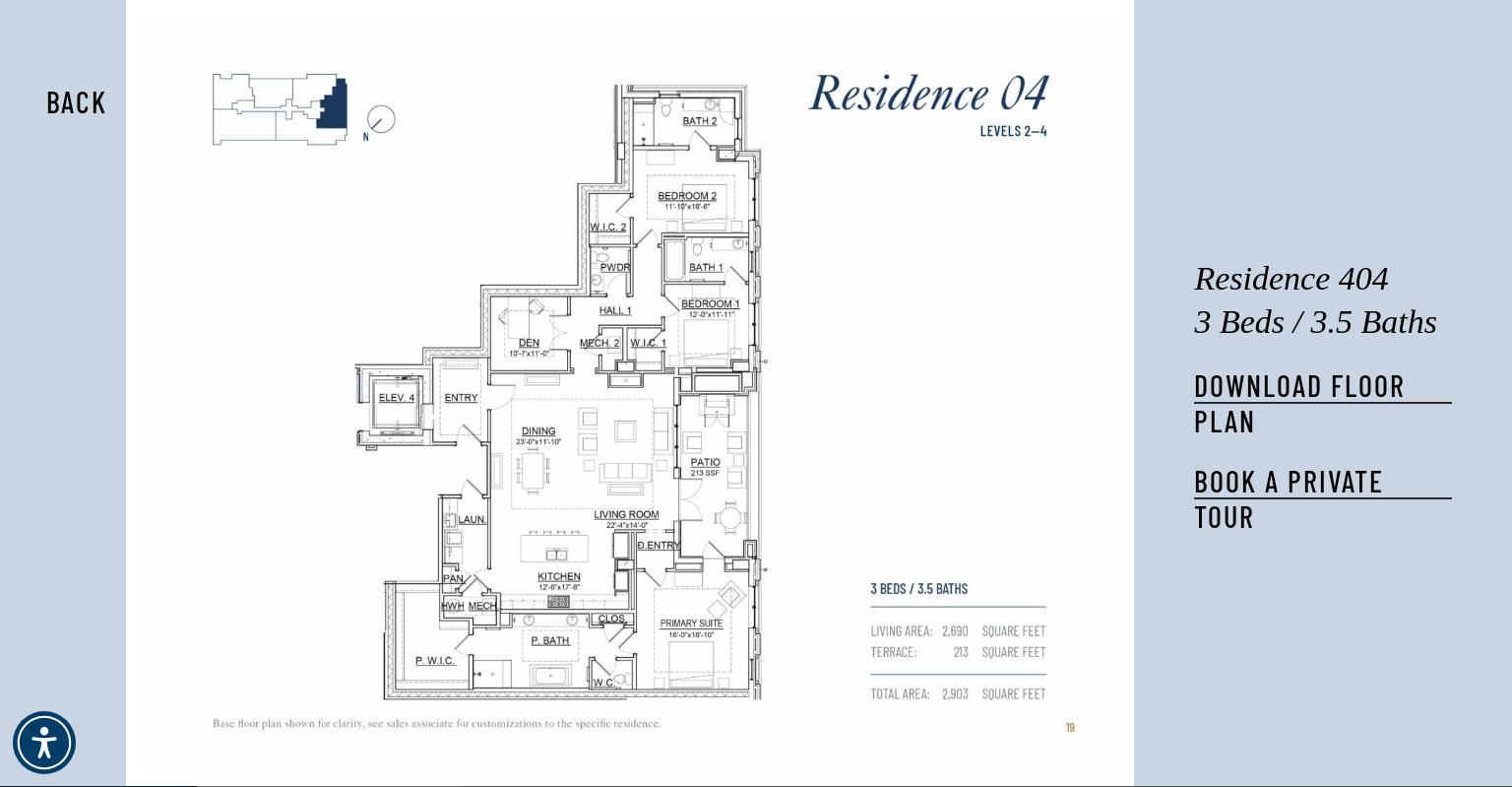 click at bounding box center (629, 393) 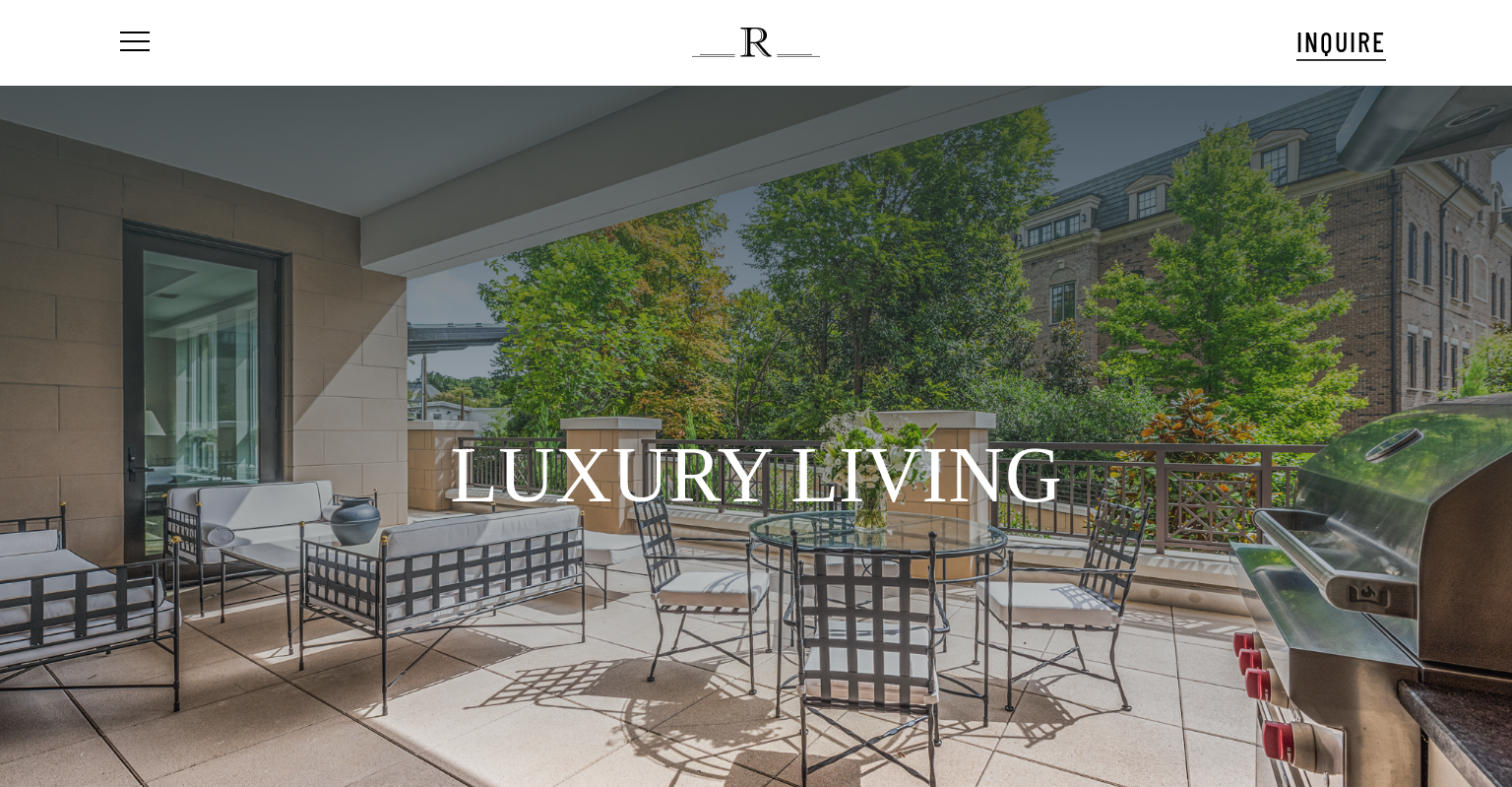 scroll, scrollTop: 0, scrollLeft: 0, axis: both 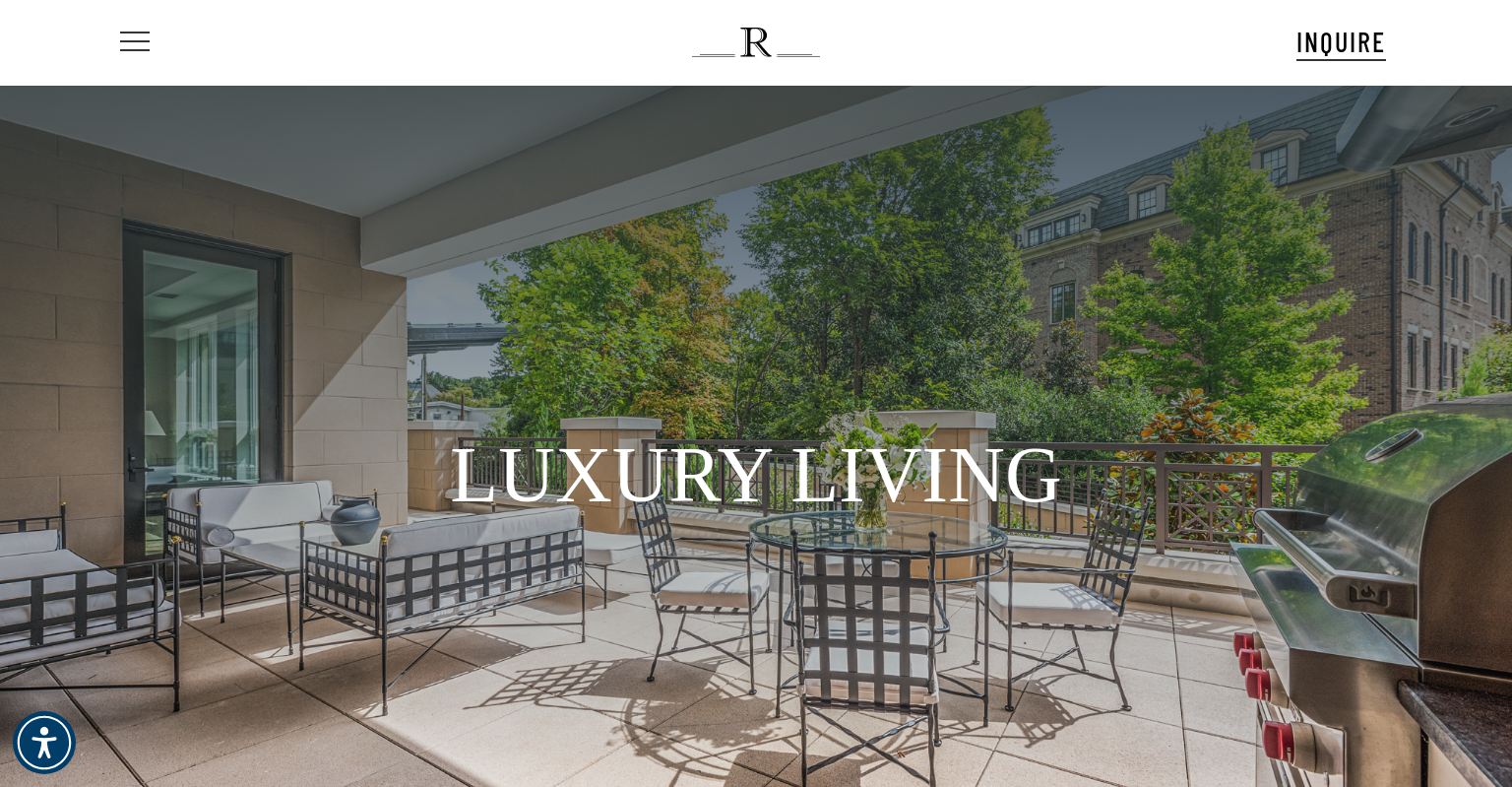 click at bounding box center [135, 42] 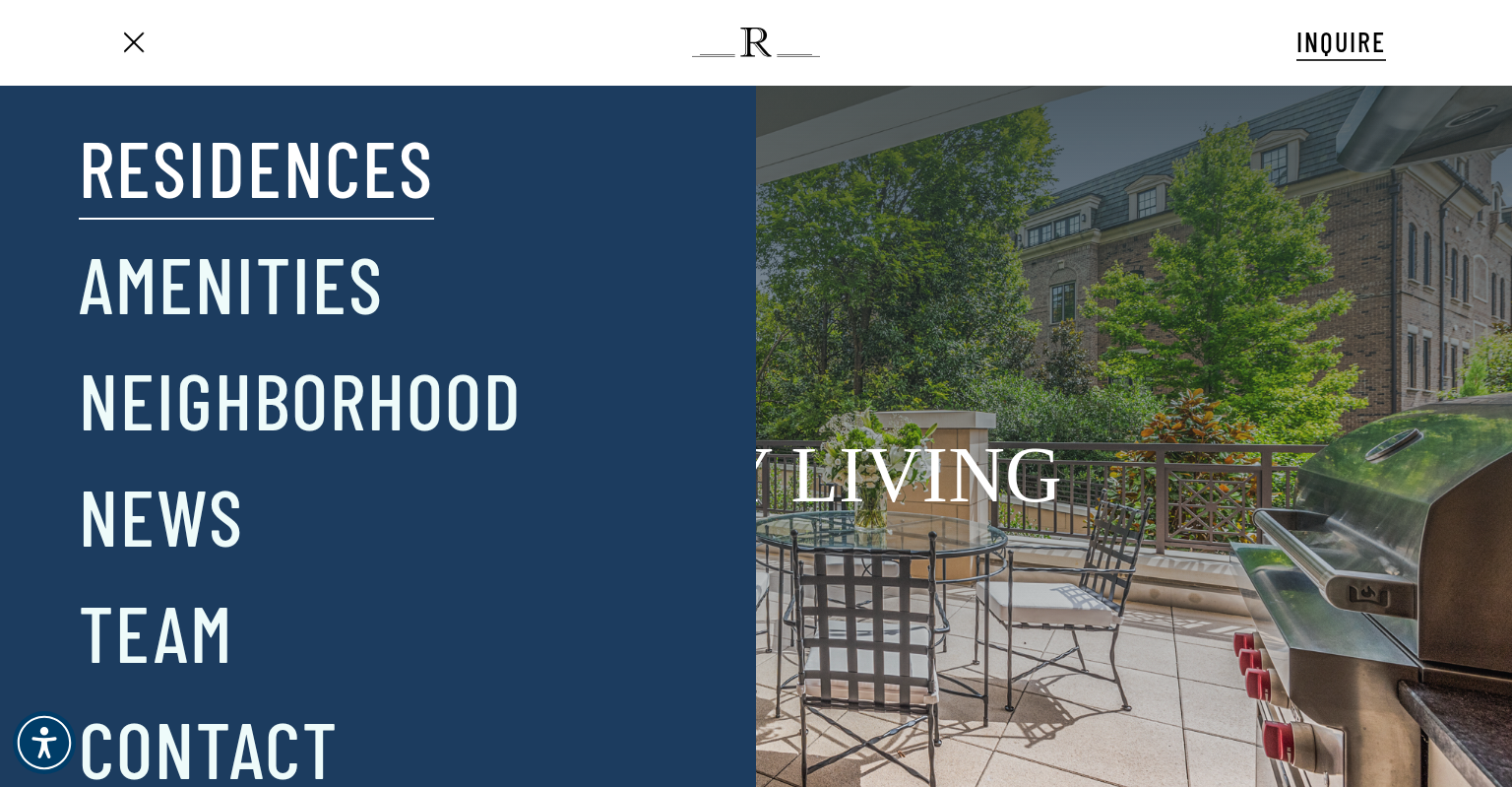 click on "Residences" at bounding box center (256, 166) 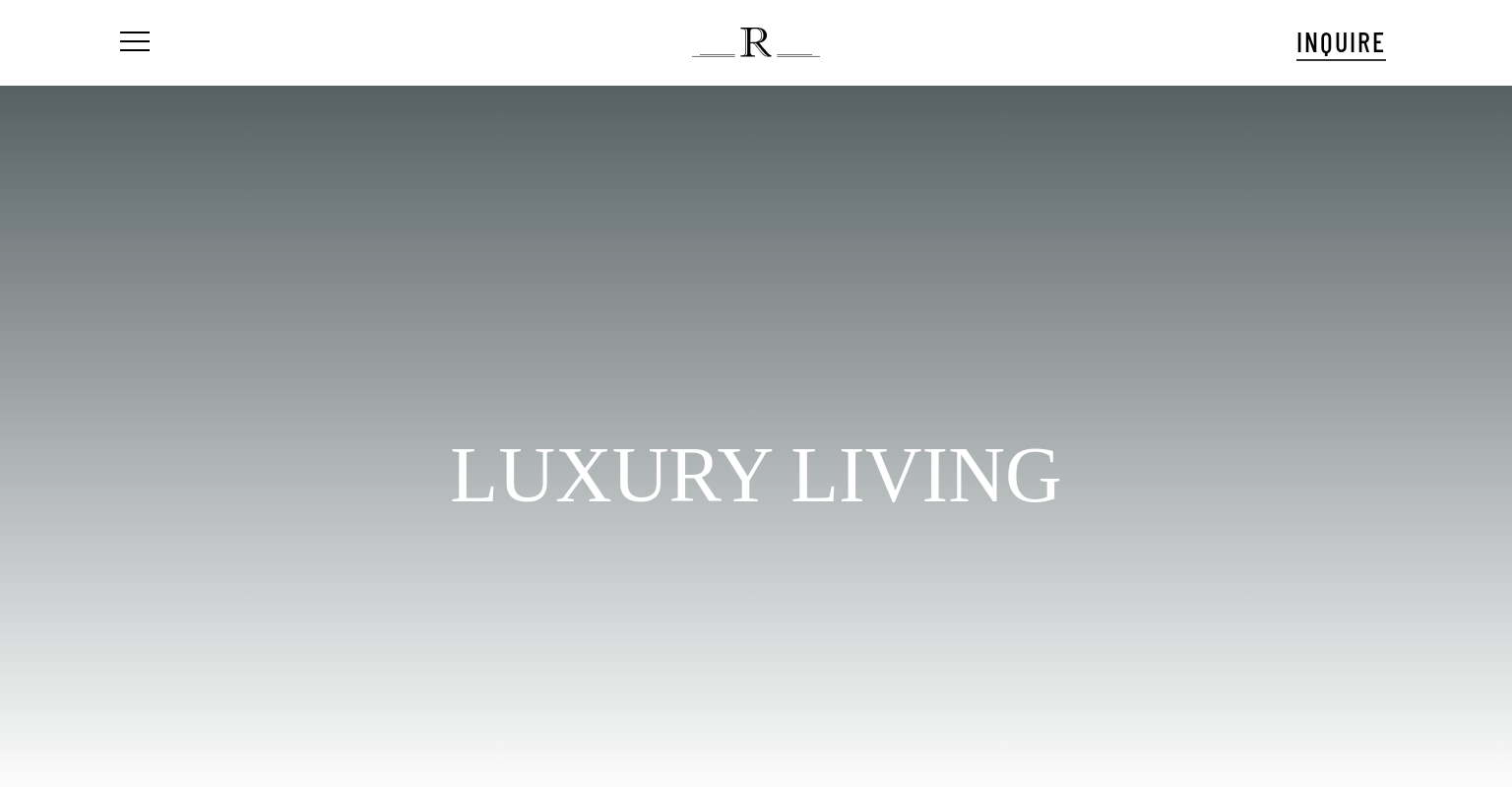 scroll, scrollTop: 0, scrollLeft: 0, axis: both 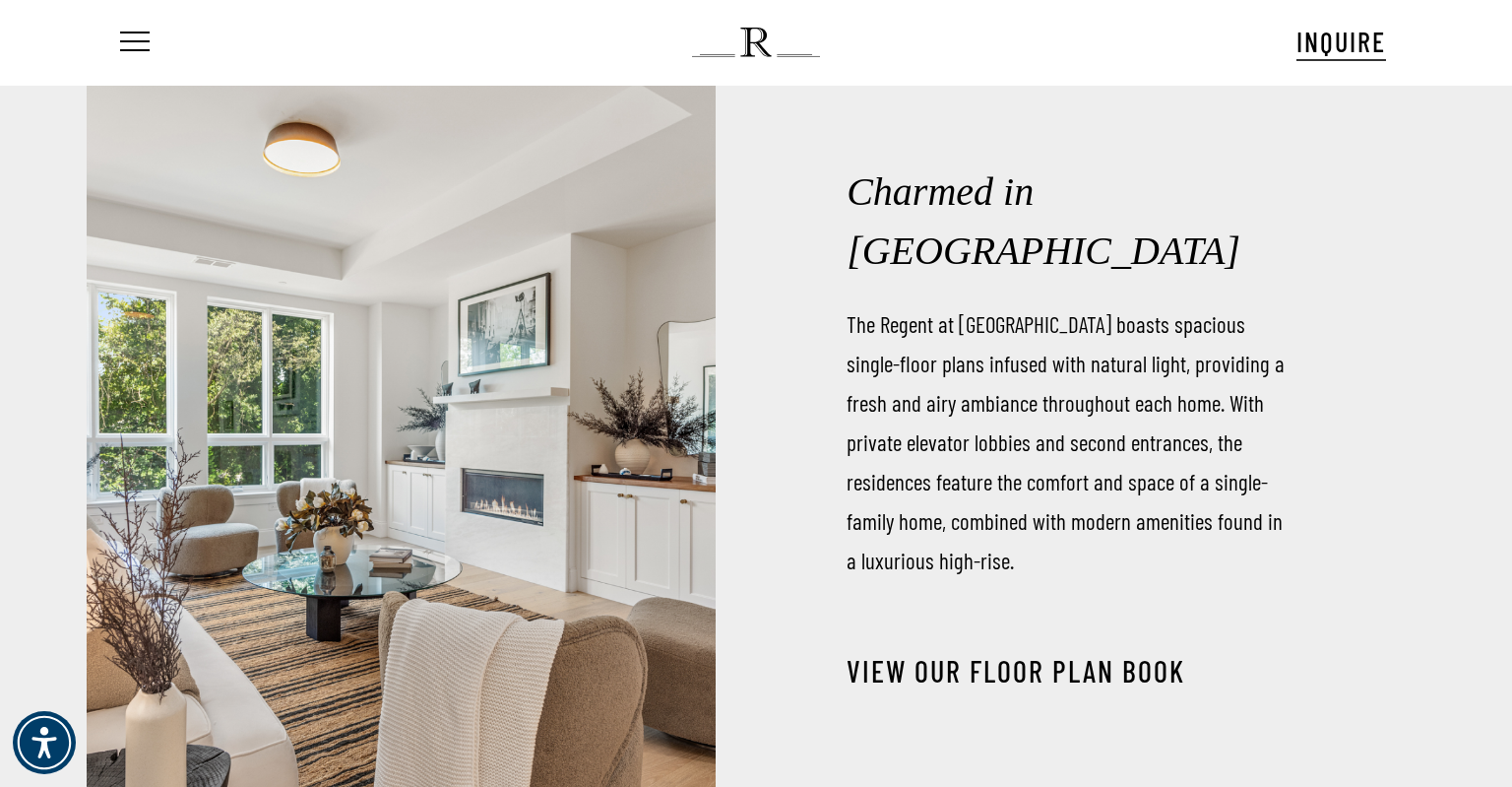 click on "View our Floor Plan Book" at bounding box center [1016, 671] 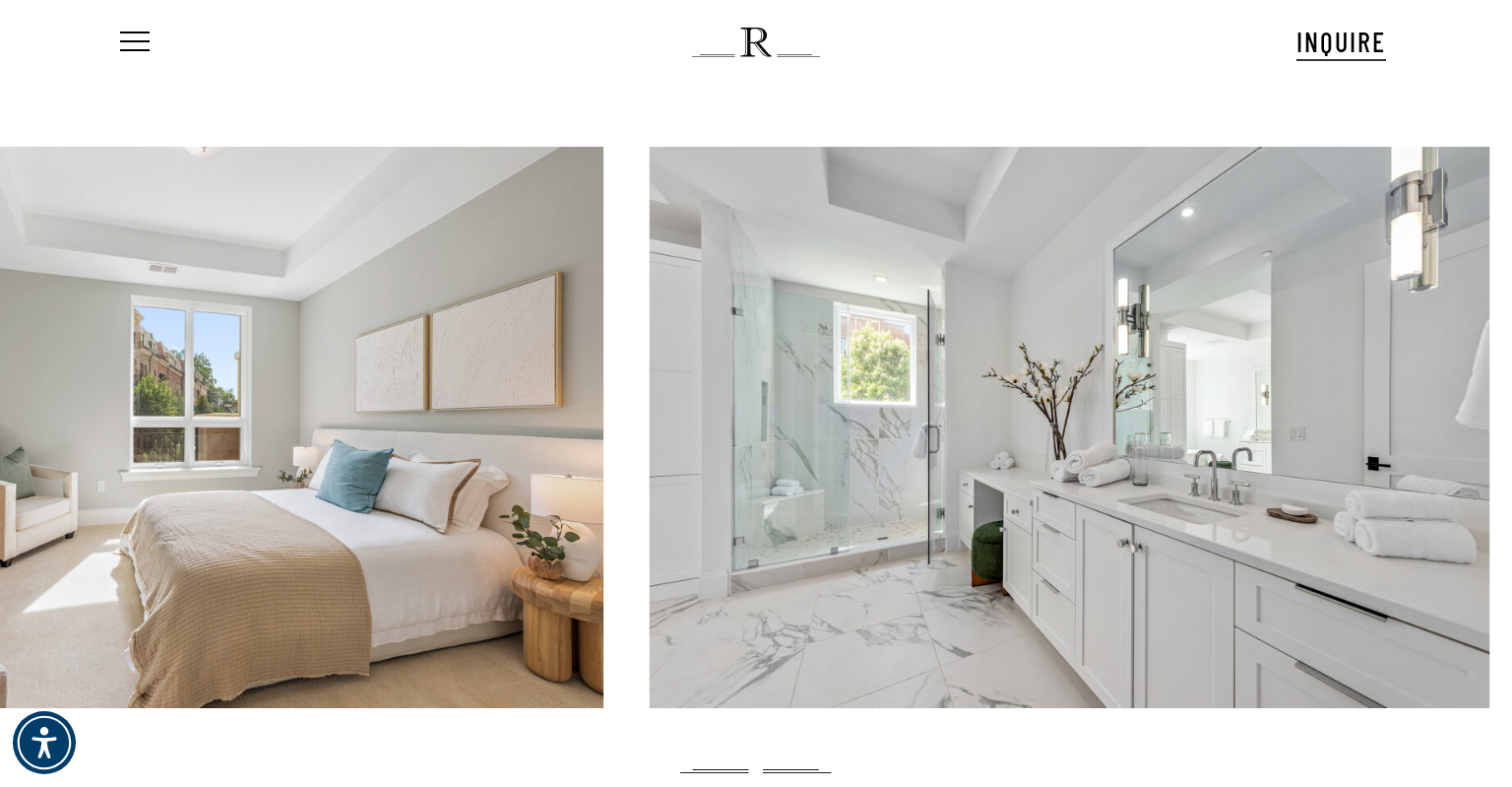 click at bounding box center (1070, 427) 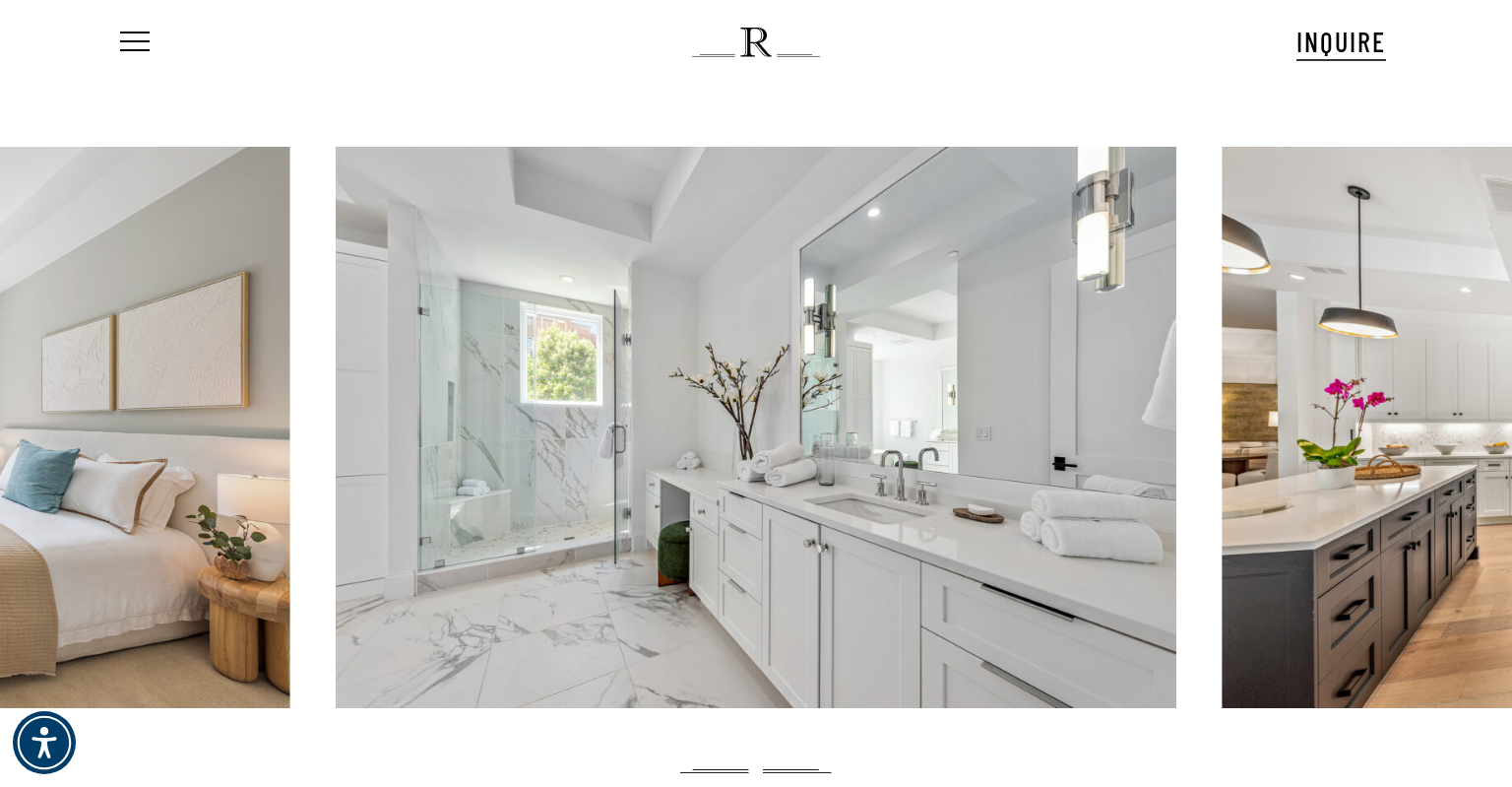 drag, startPoint x: 1321, startPoint y: 350, endPoint x: 939, endPoint y: 386, distance: 383.6926 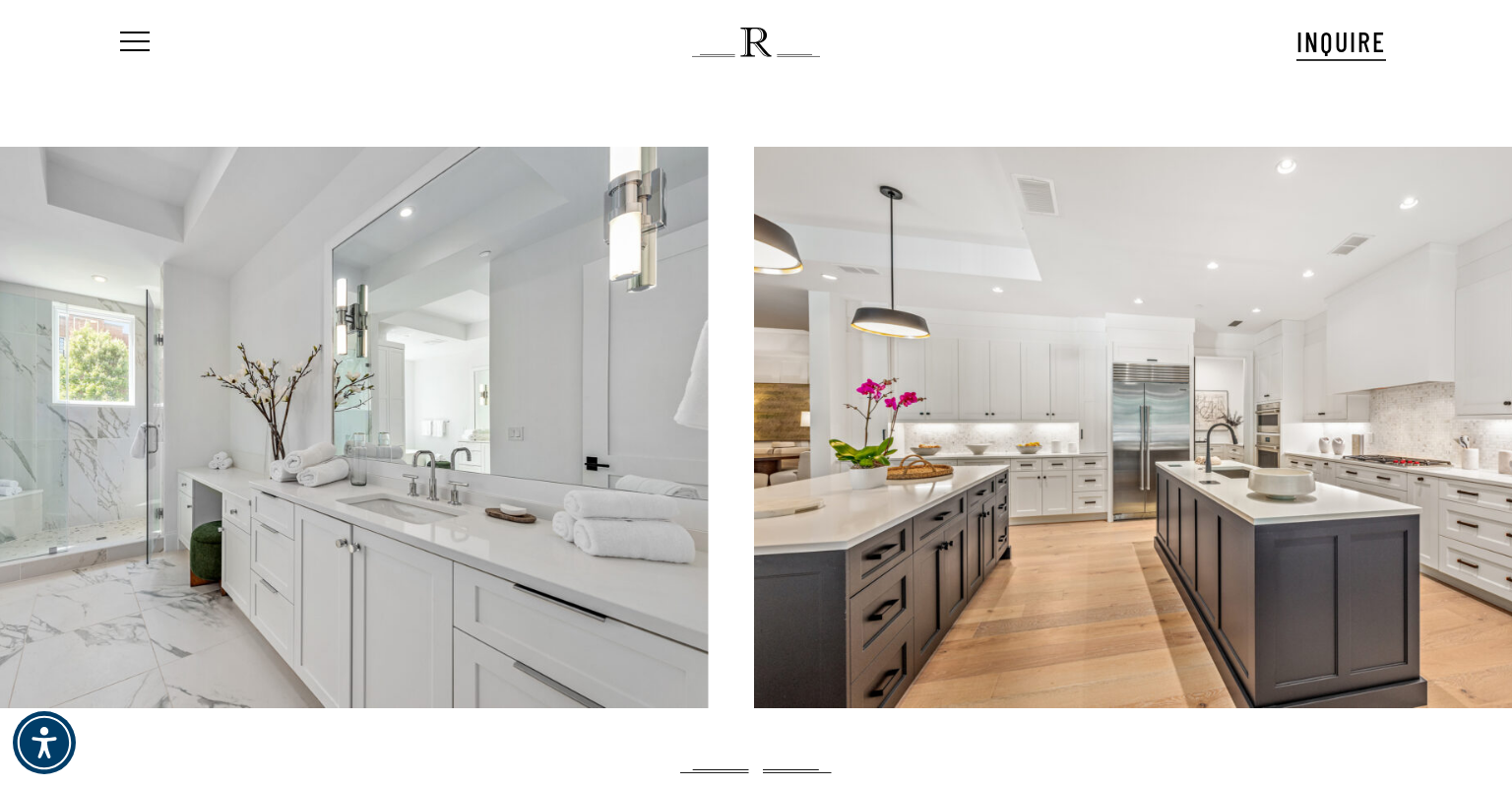 click at bounding box center [1174, 427] 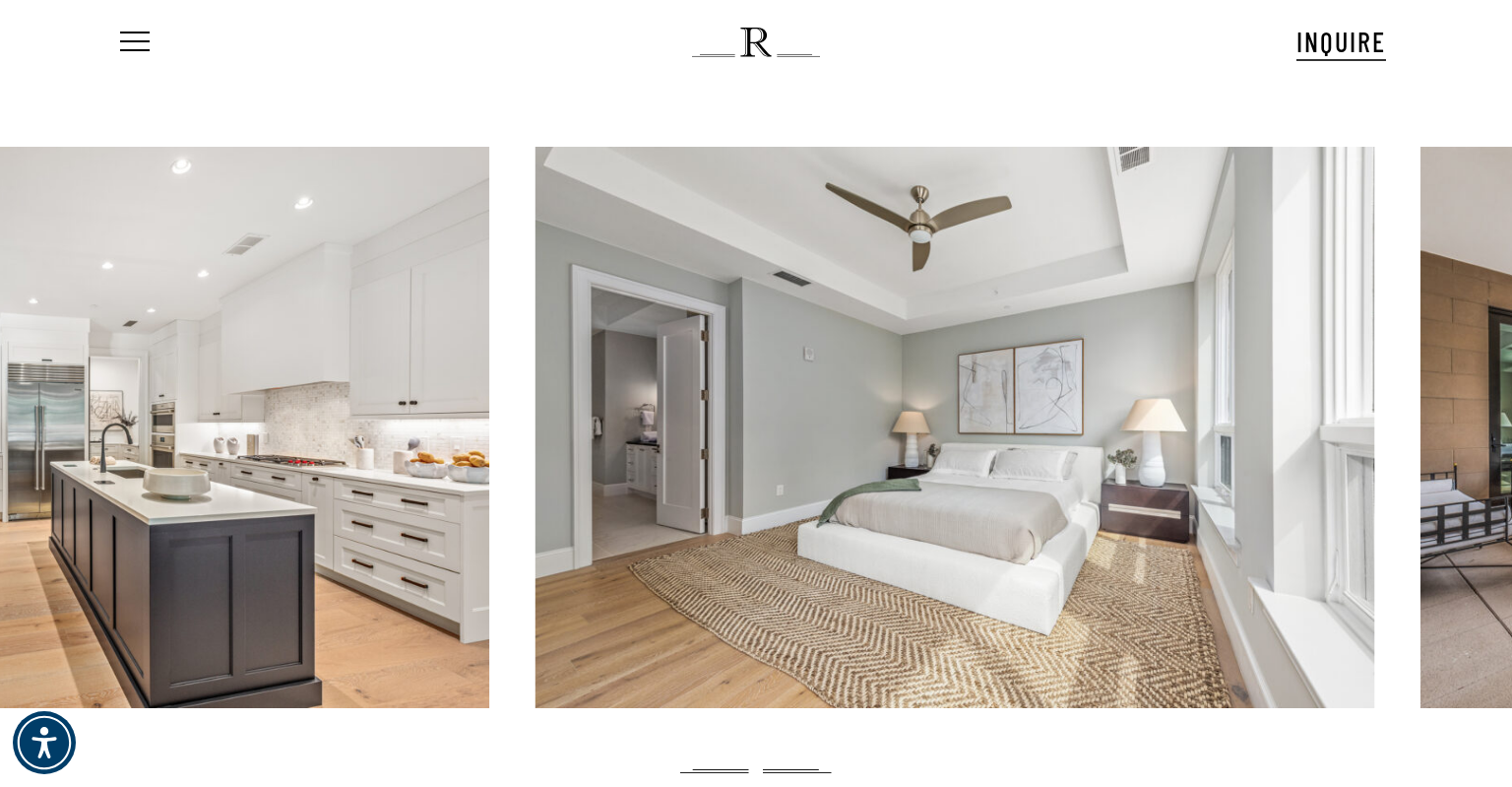 click at bounding box center (955, 427) 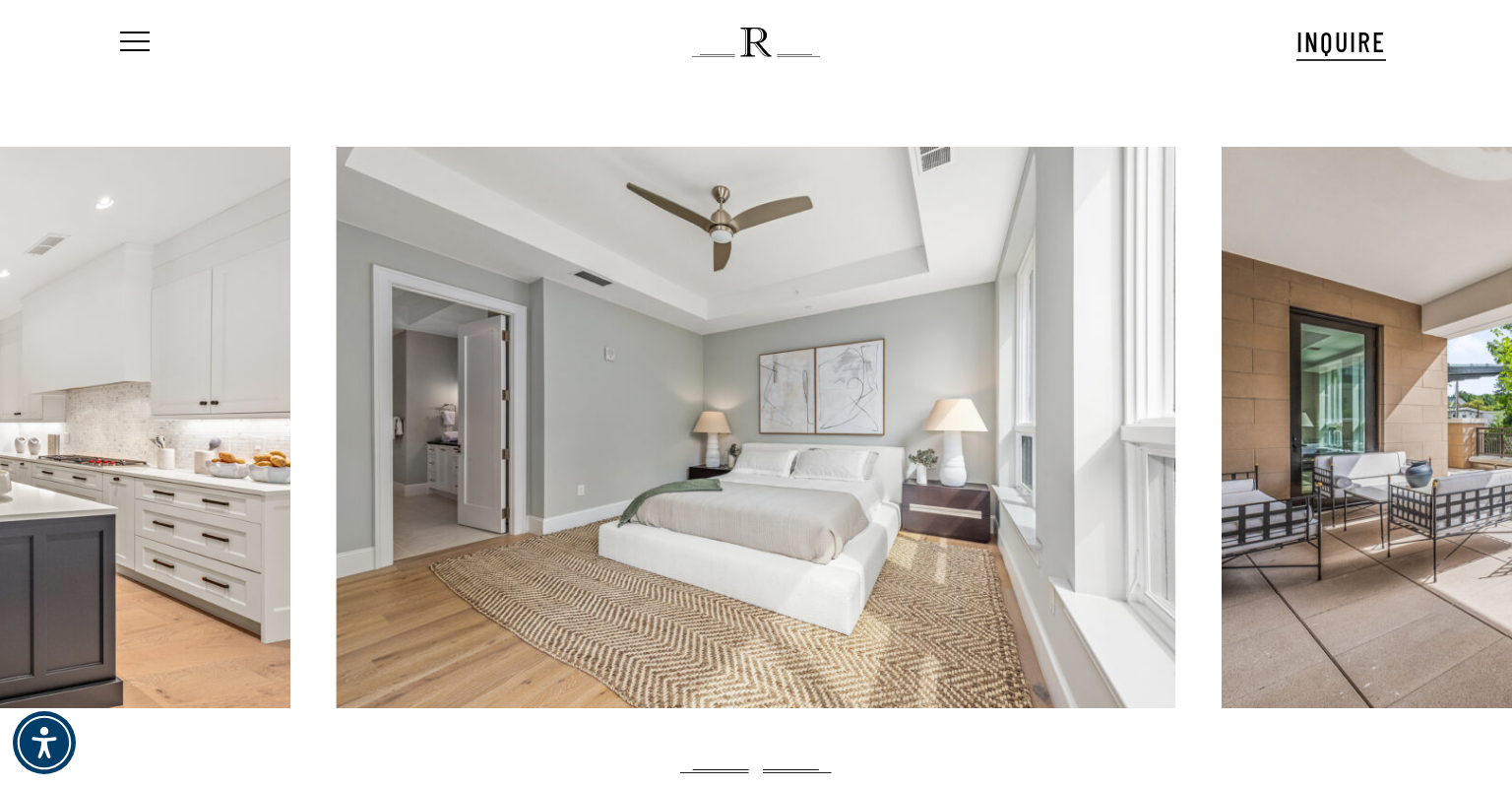 drag, startPoint x: 1045, startPoint y: 384, endPoint x: 619, endPoint y: 409, distance: 426.7329 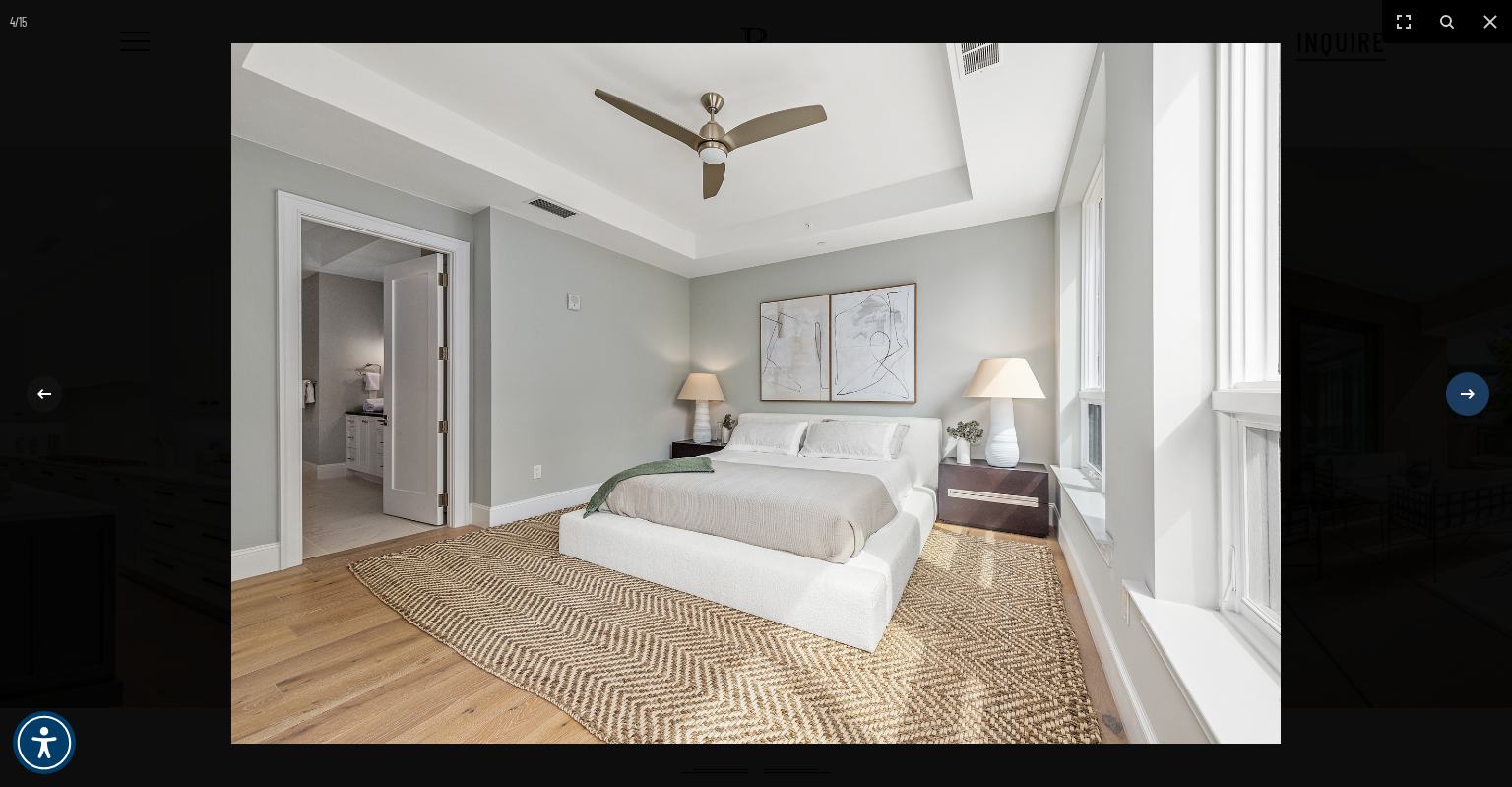 click at bounding box center (1468, 394) 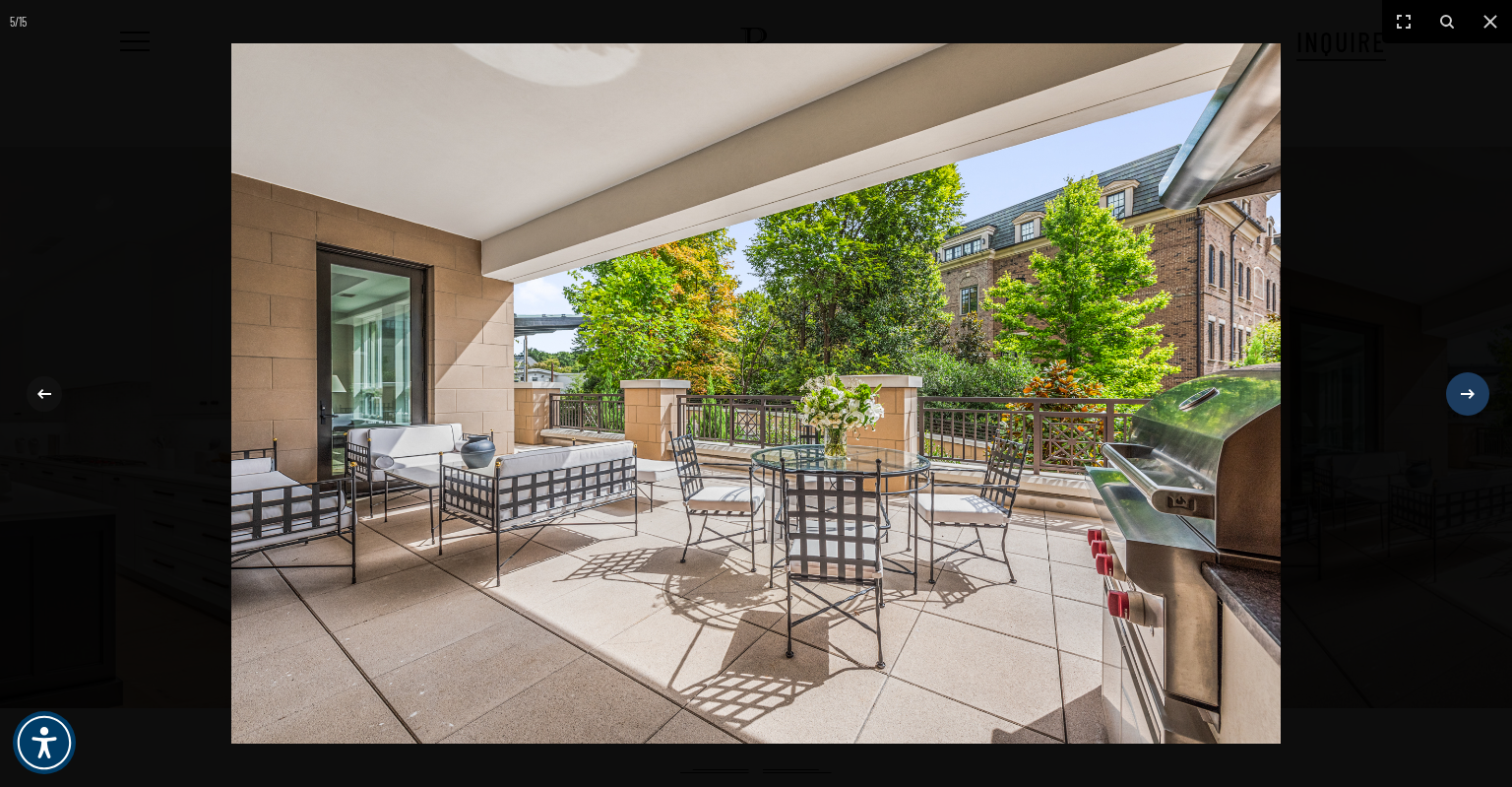 click at bounding box center (1468, 394) 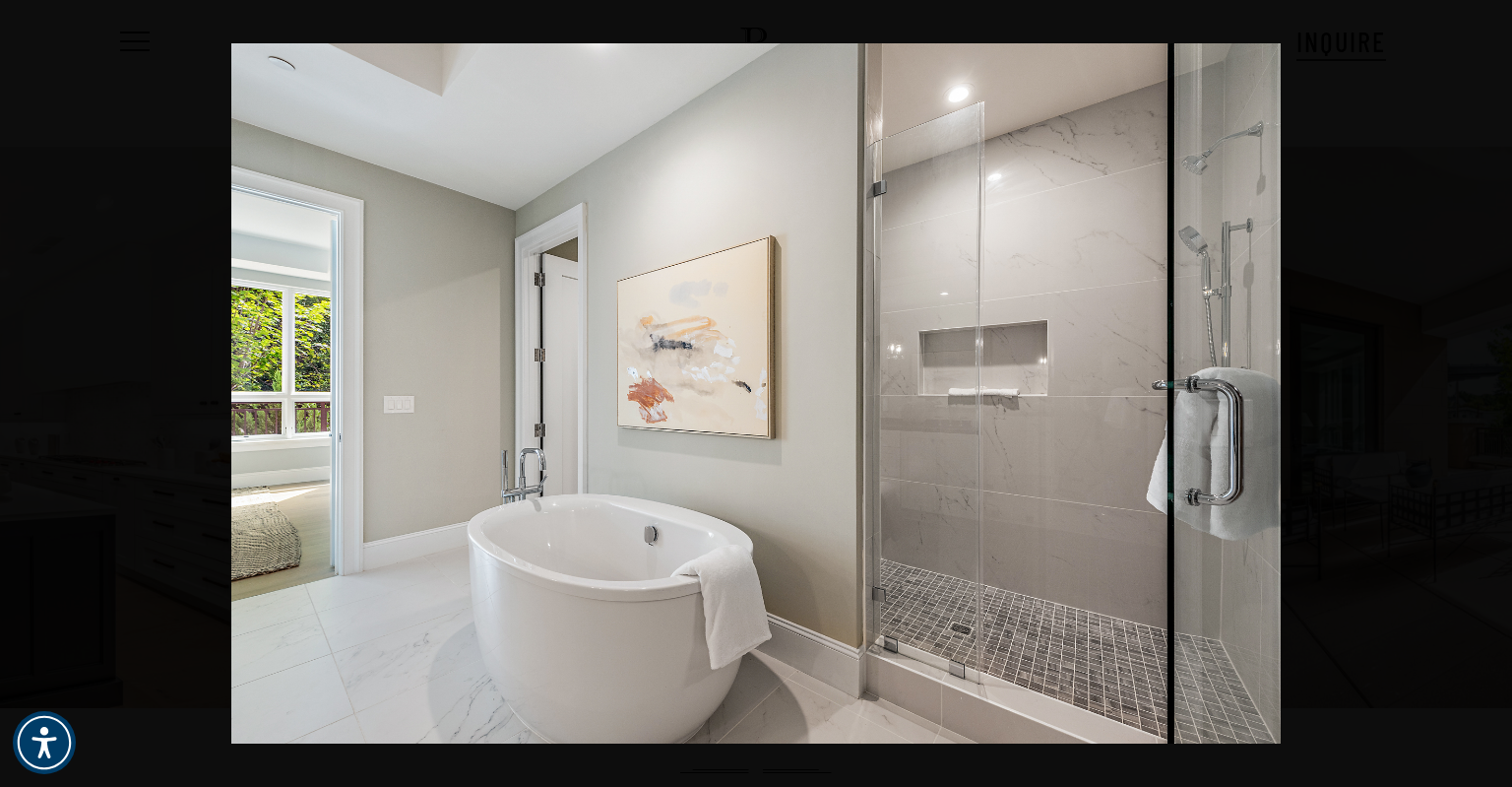 click on "6  /  15" at bounding box center [756, 393] 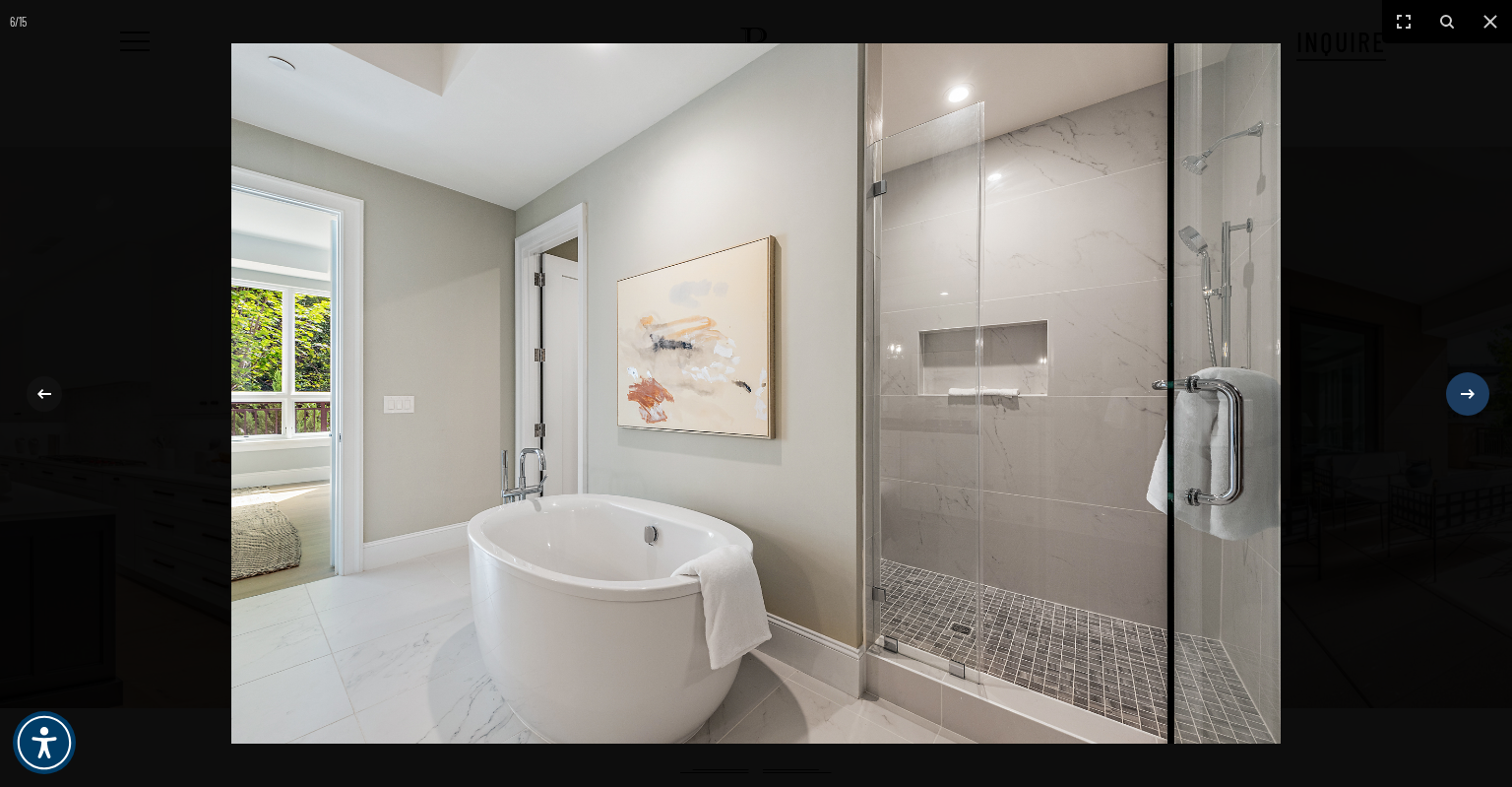click at bounding box center [1468, 394] 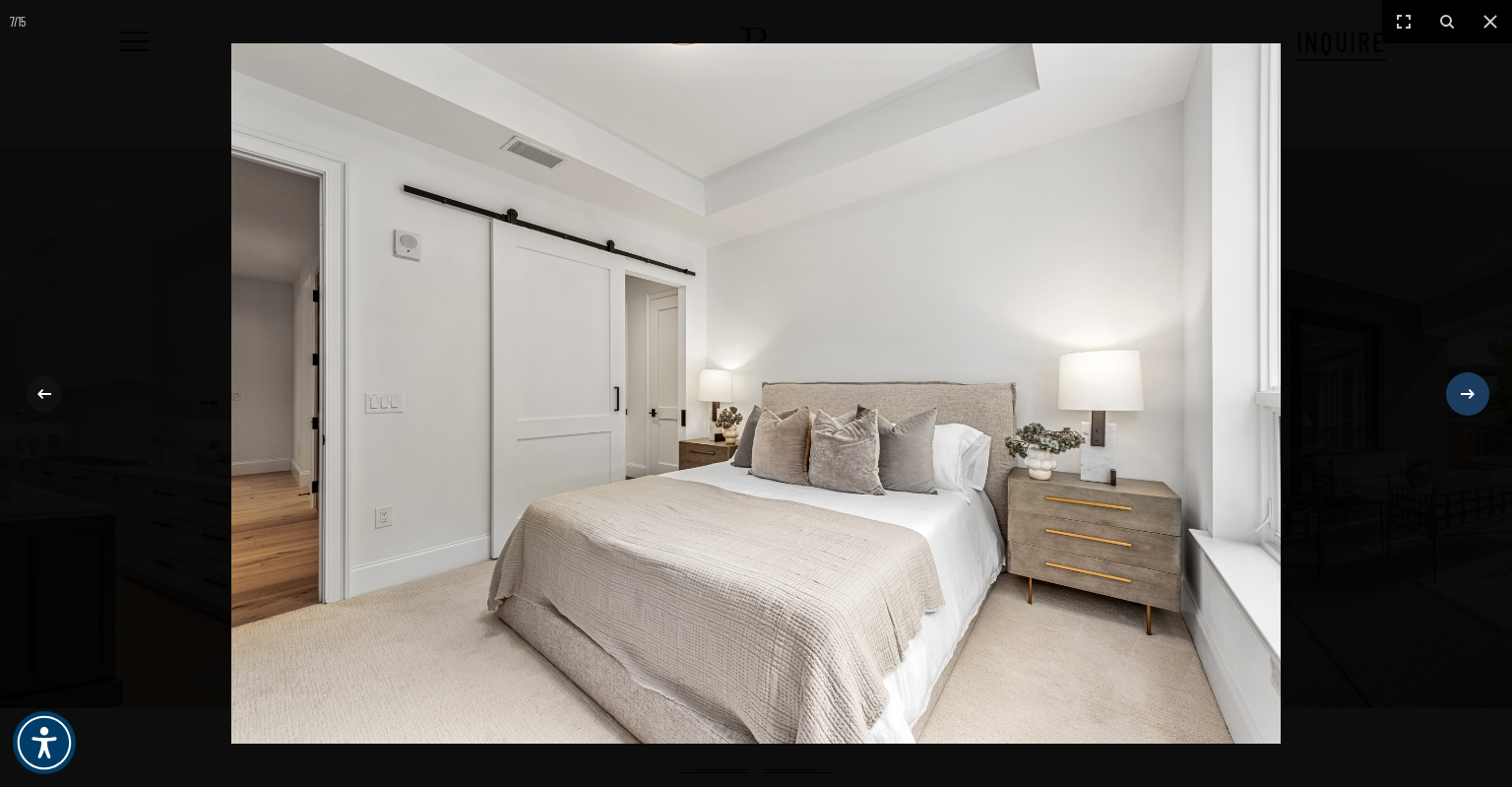 click at bounding box center (1468, 394) 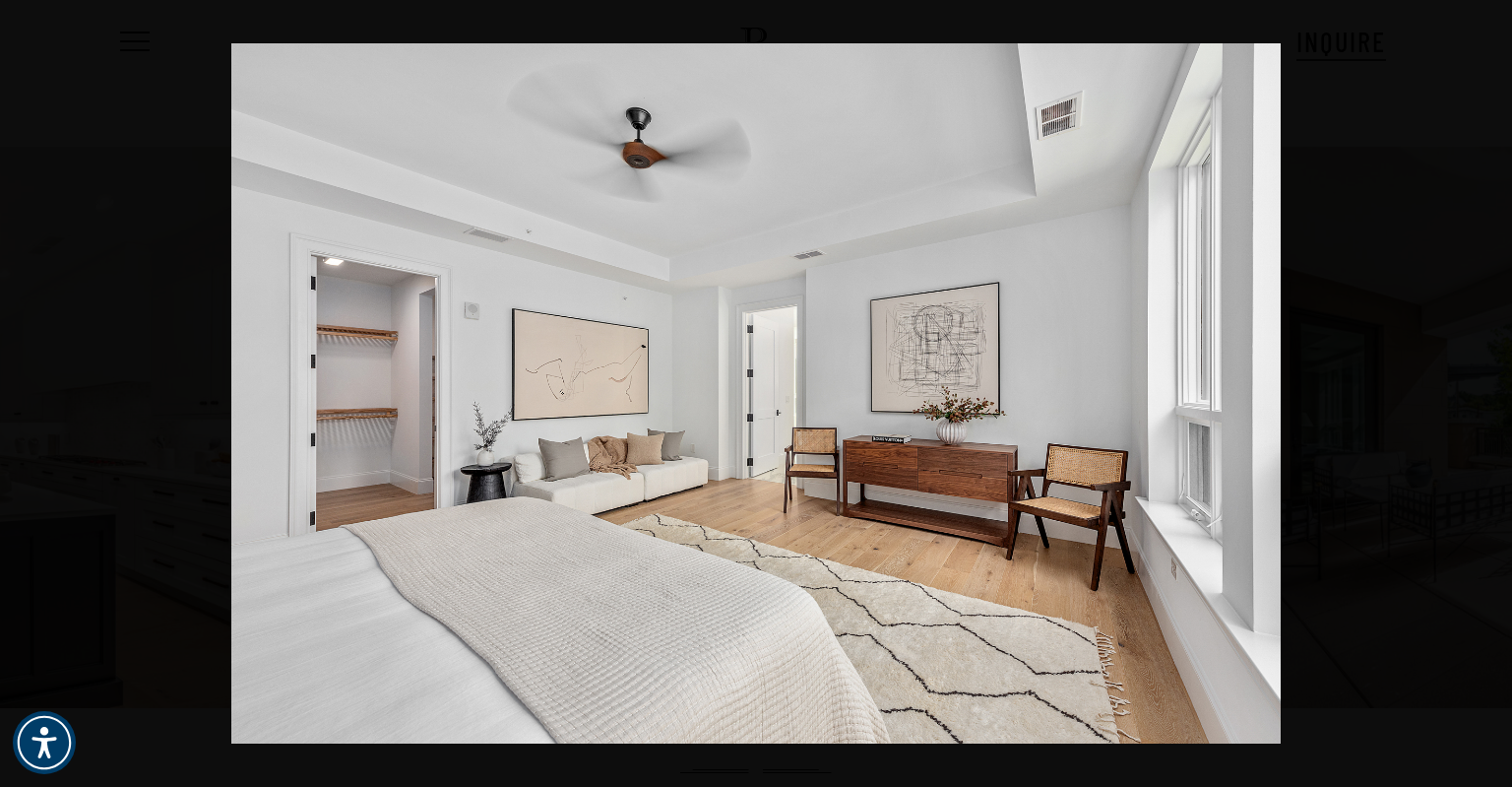 click on "8  /  15" at bounding box center (756, 393) 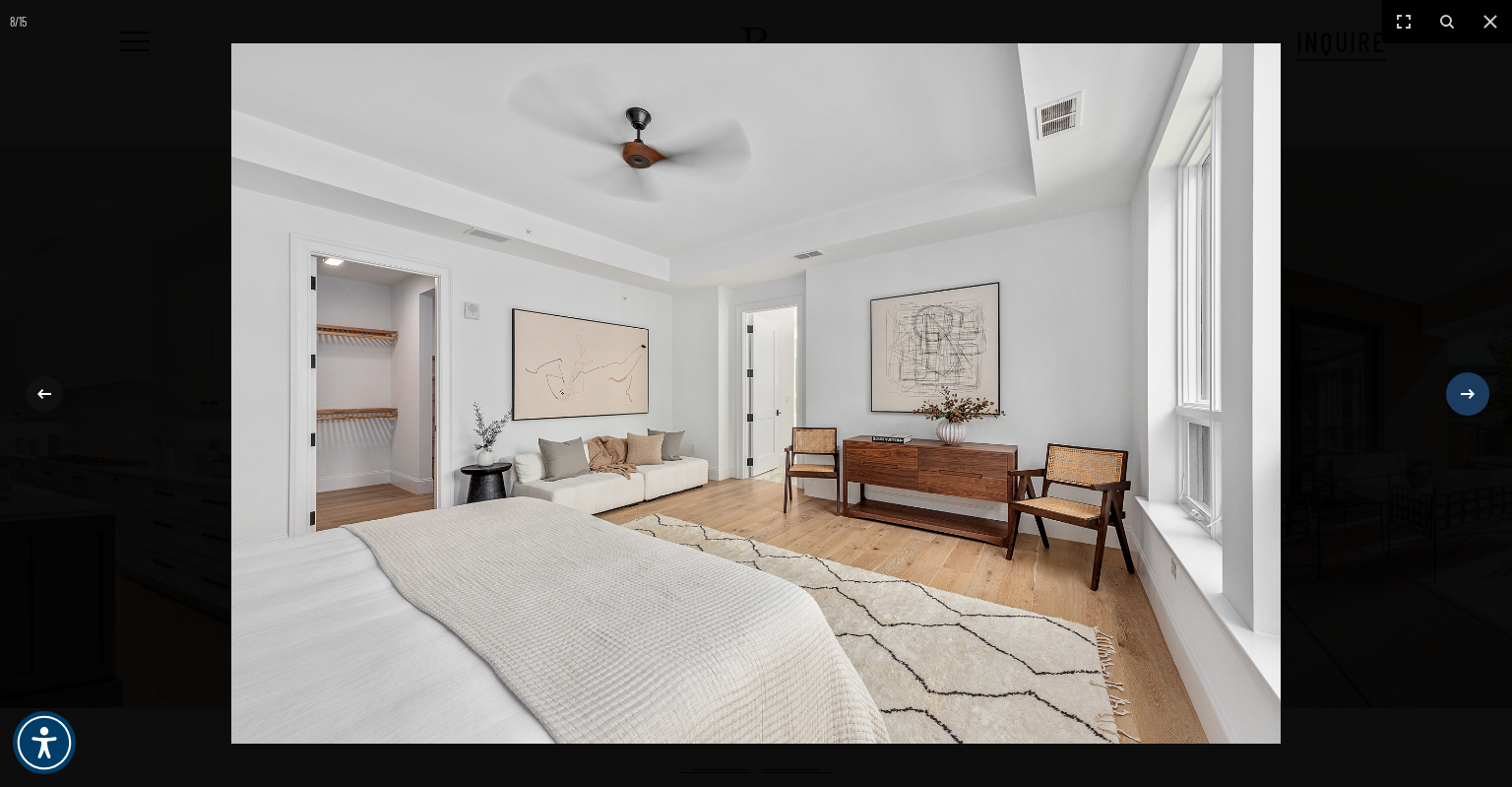 click 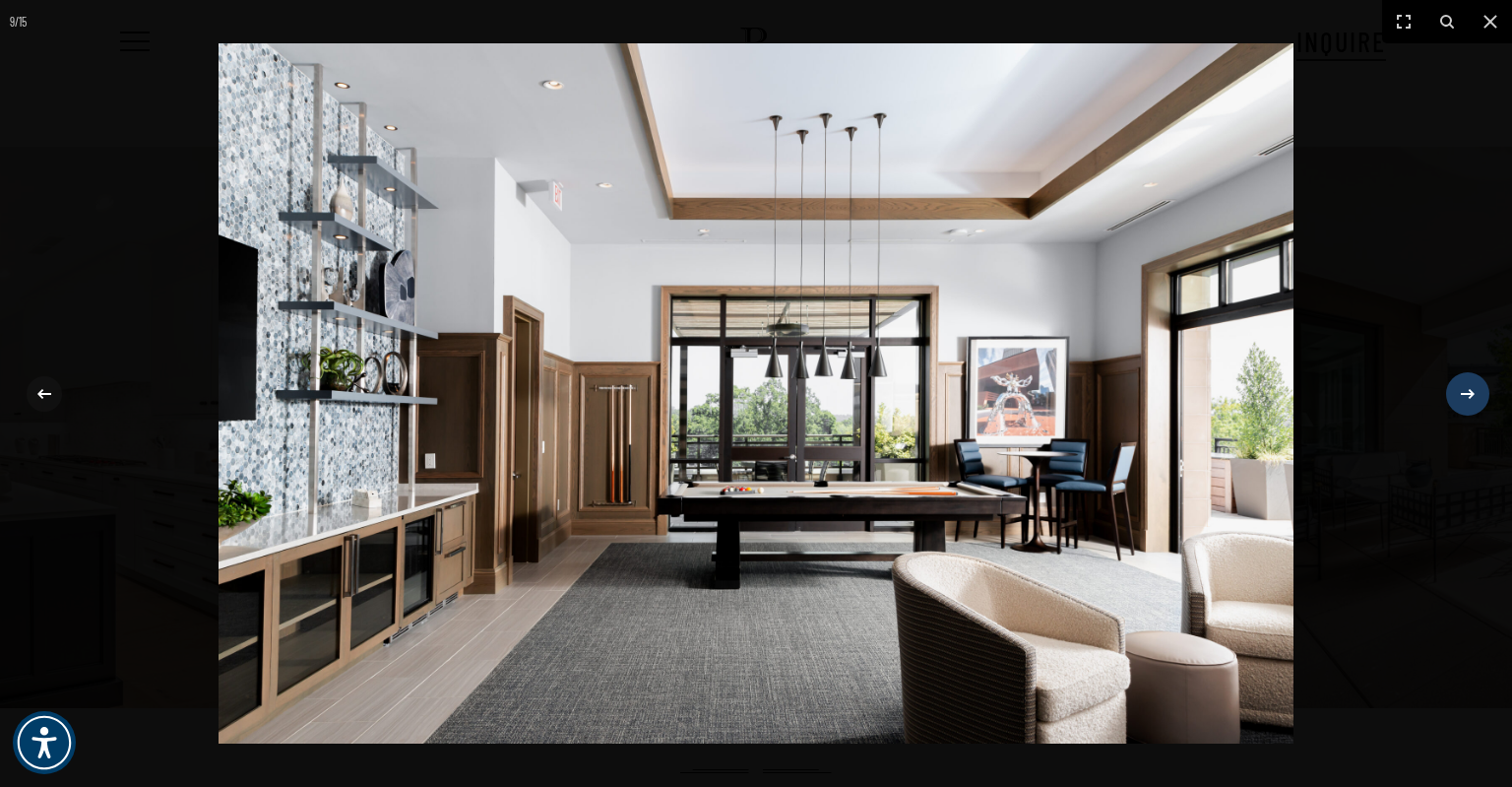 click 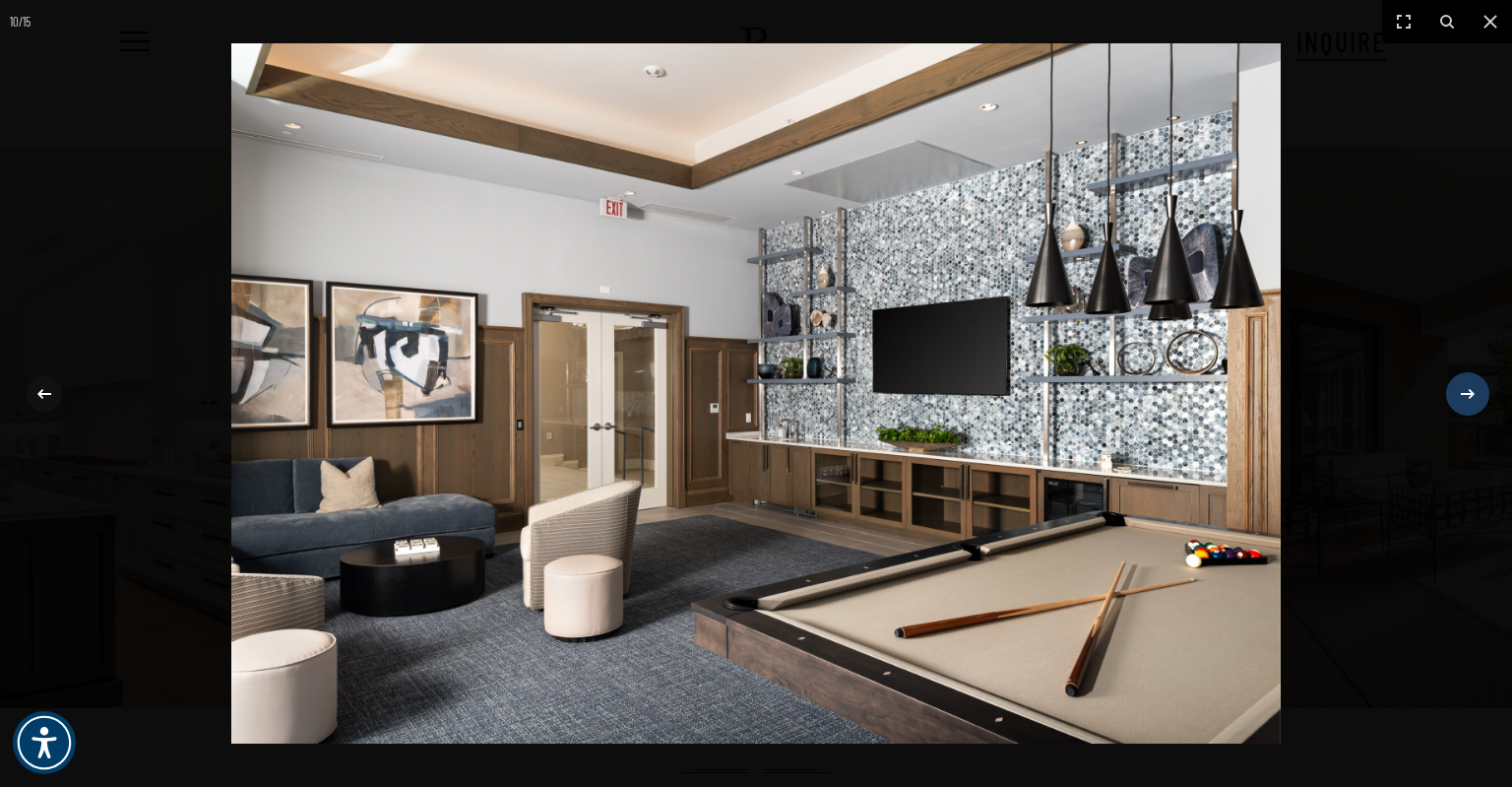 click 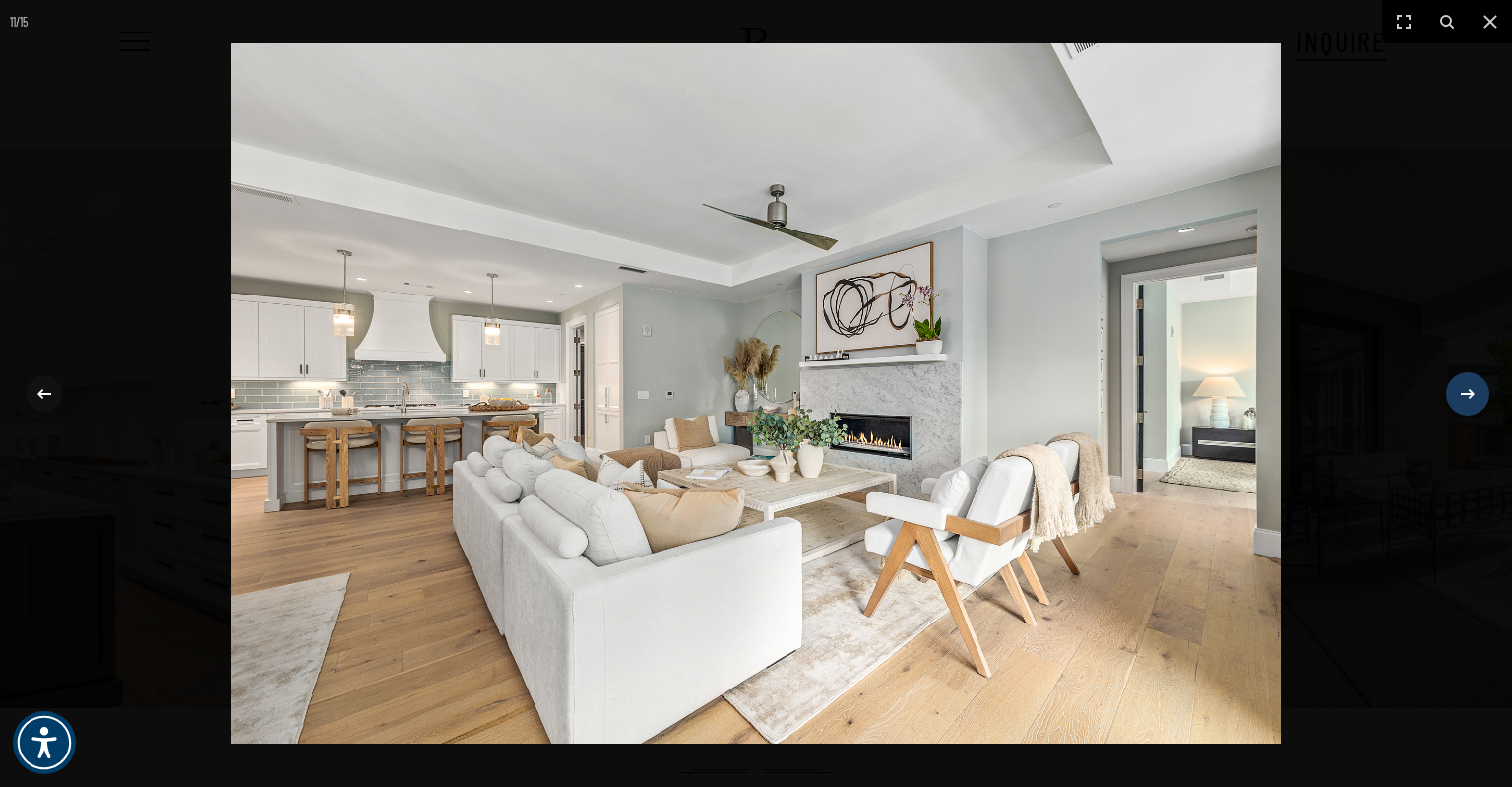 click 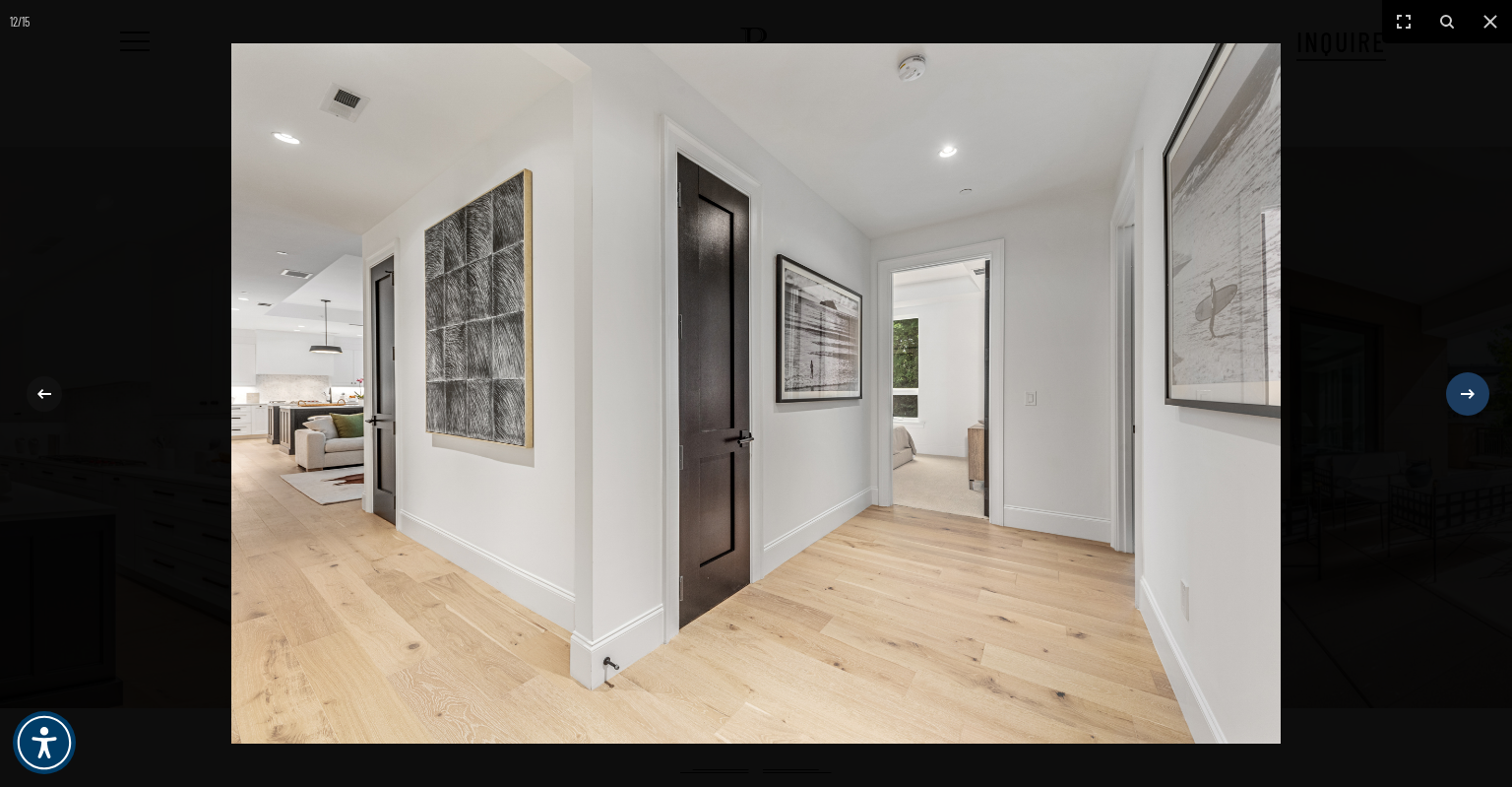click 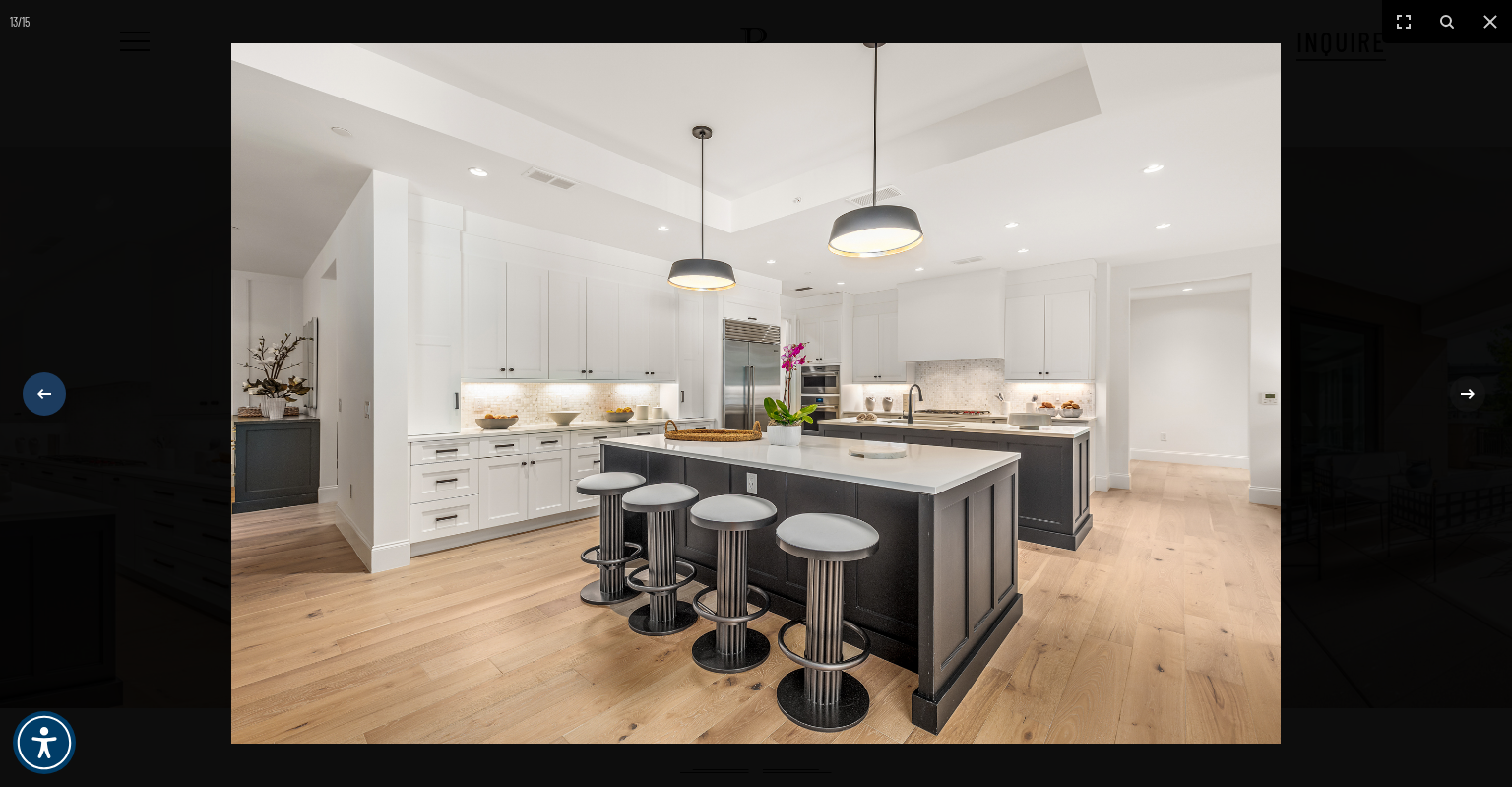 click 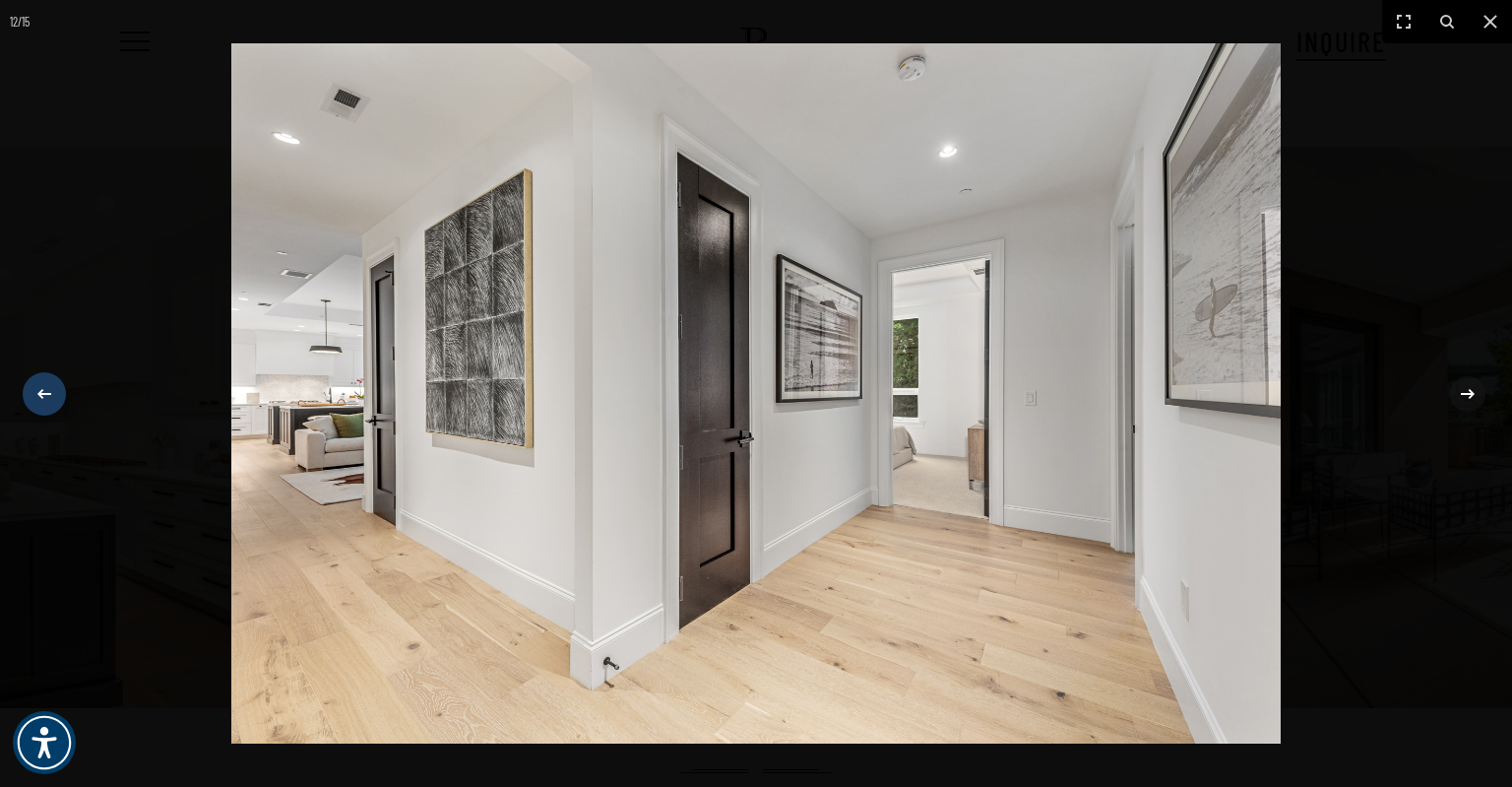 click 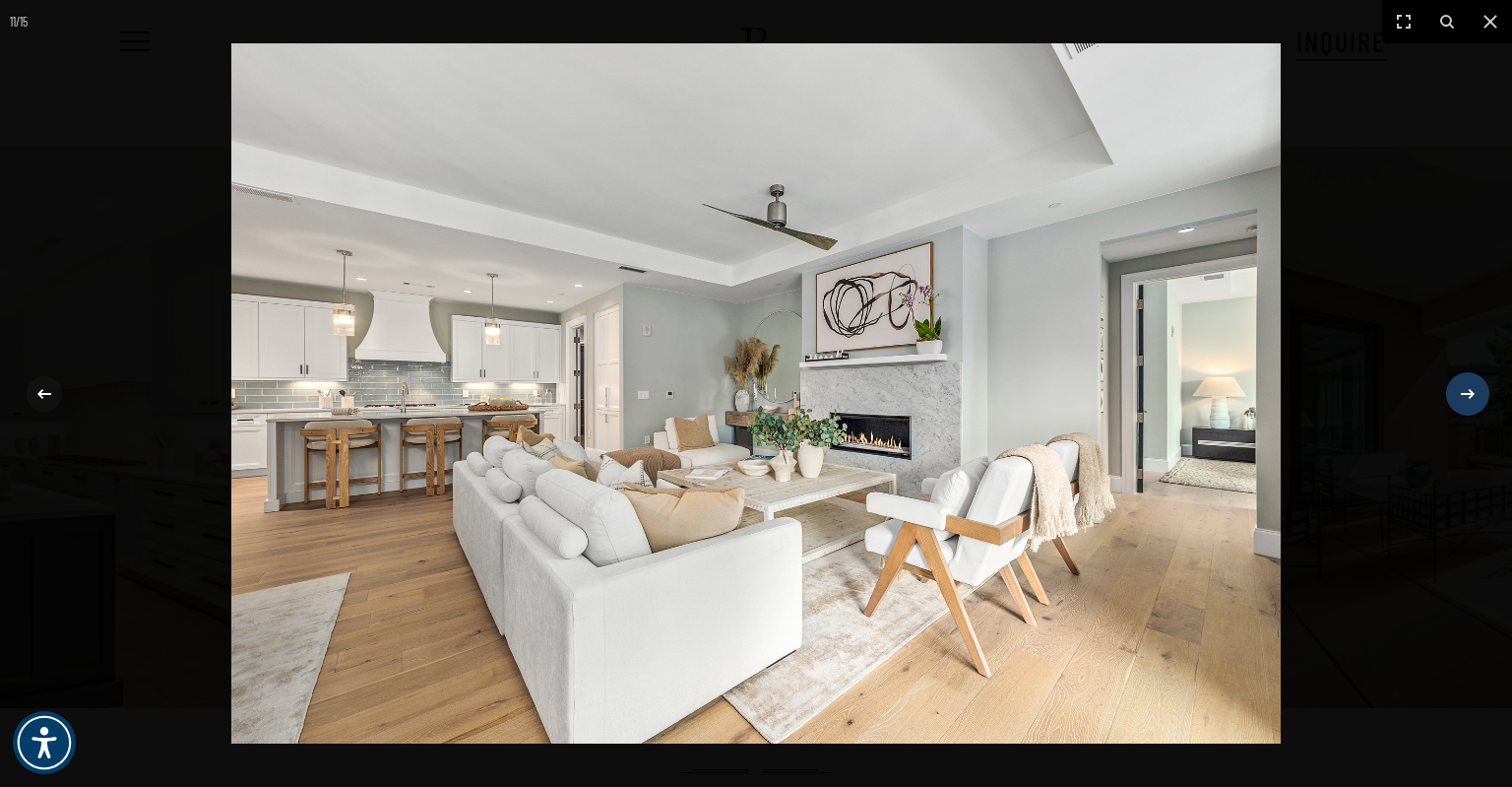 click at bounding box center (1468, 394) 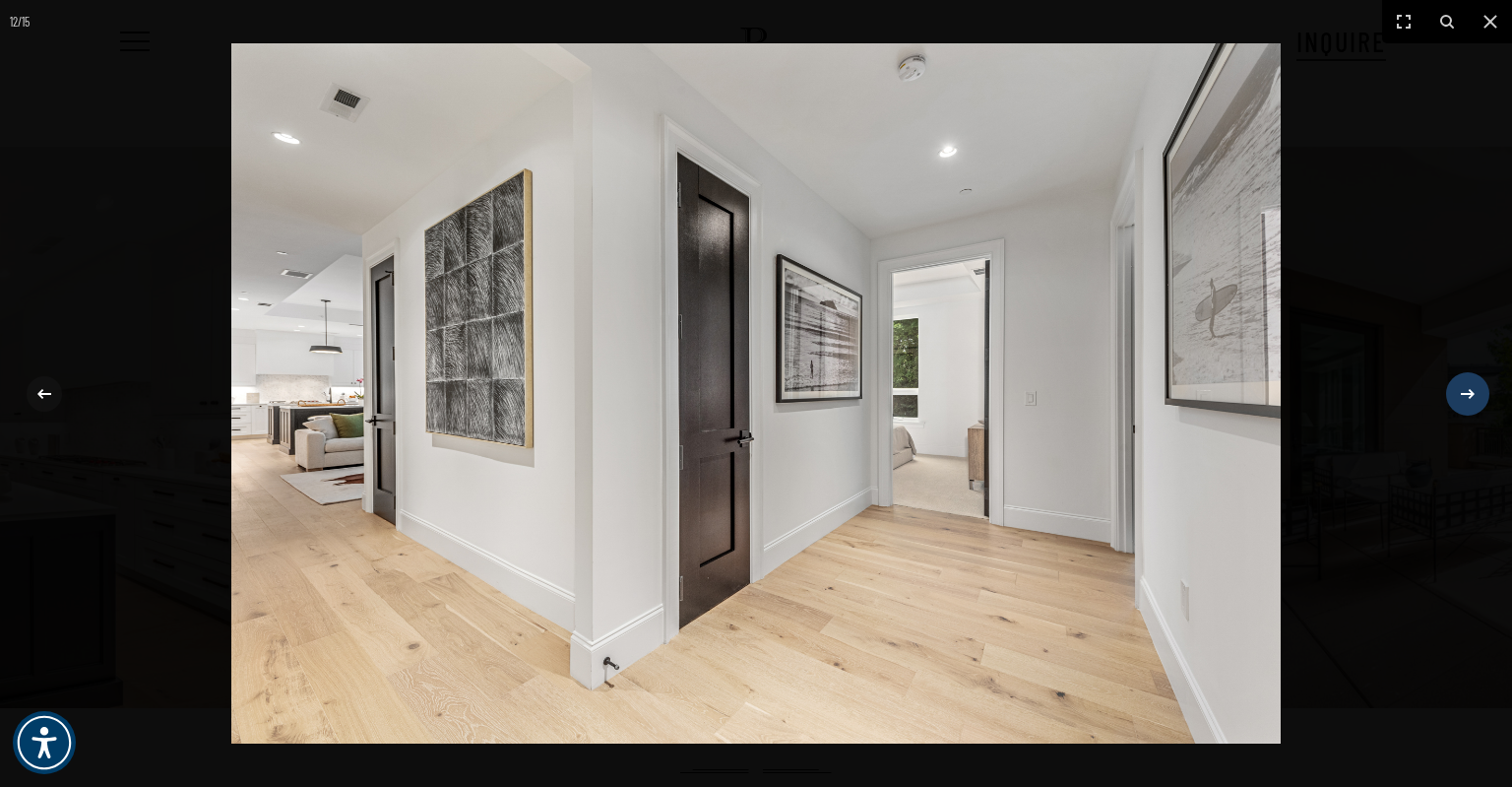 click at bounding box center (1468, 394) 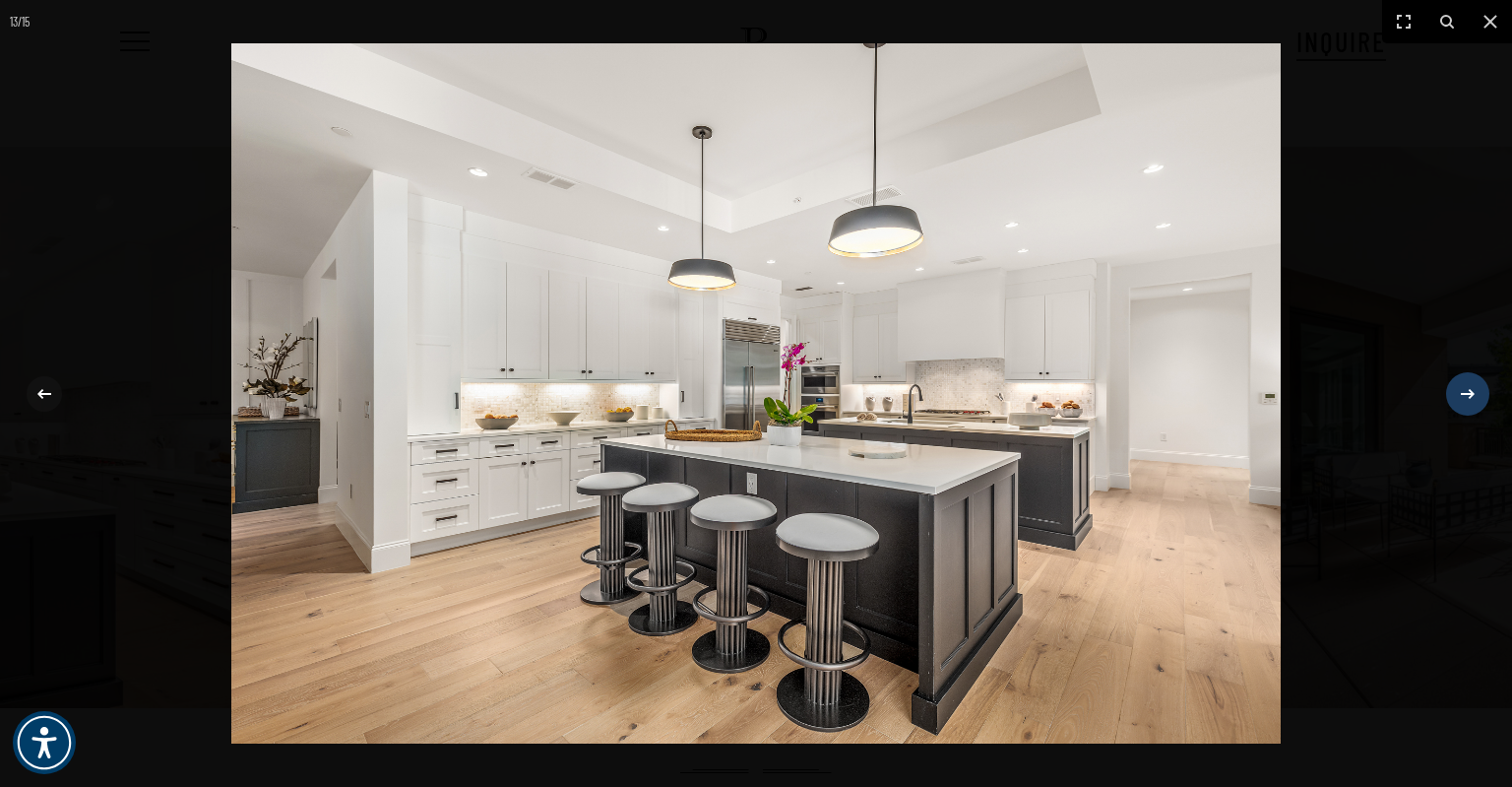 click at bounding box center [1468, 394] 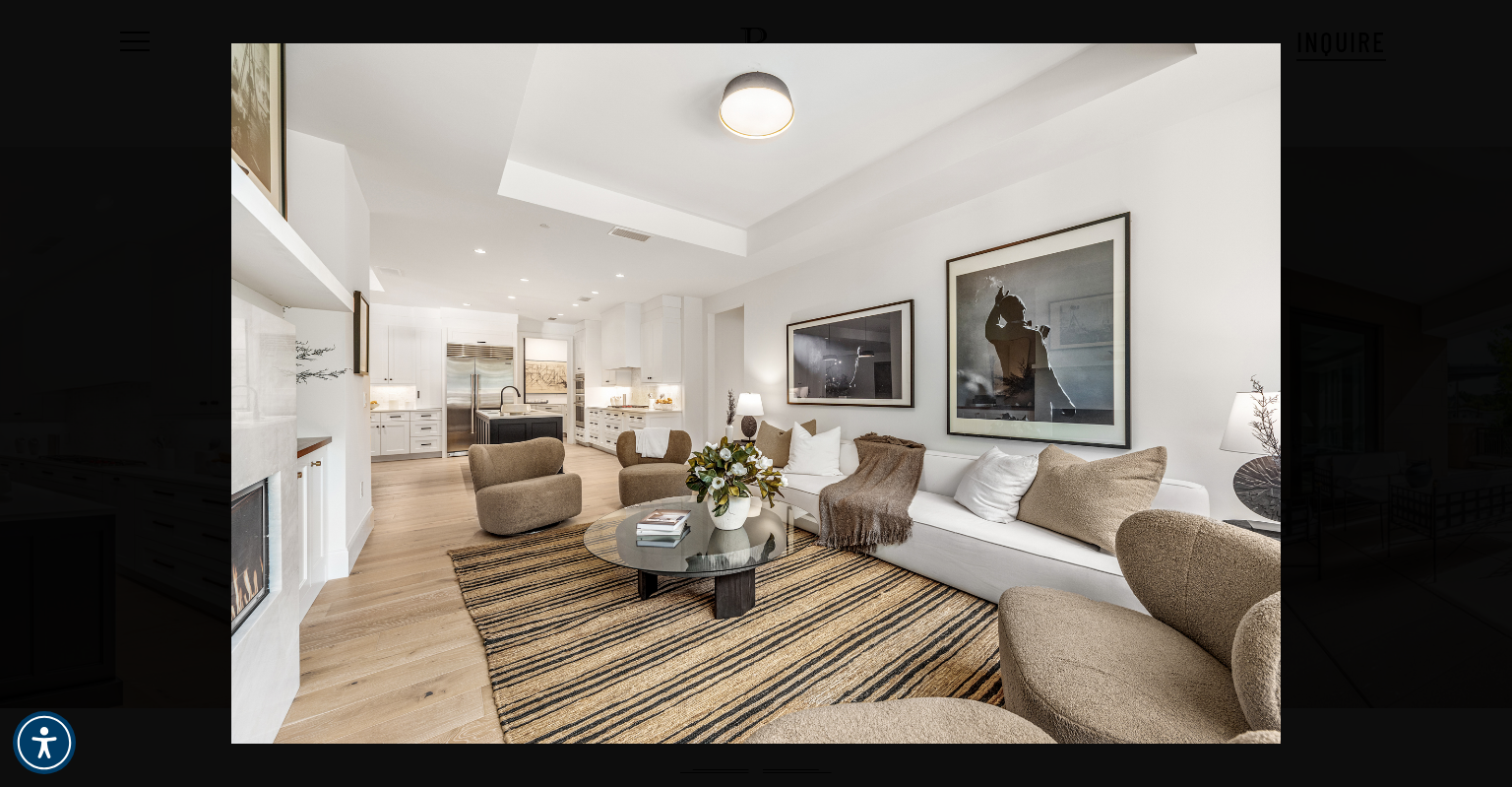 click on "14  /  15" at bounding box center [756, 393] 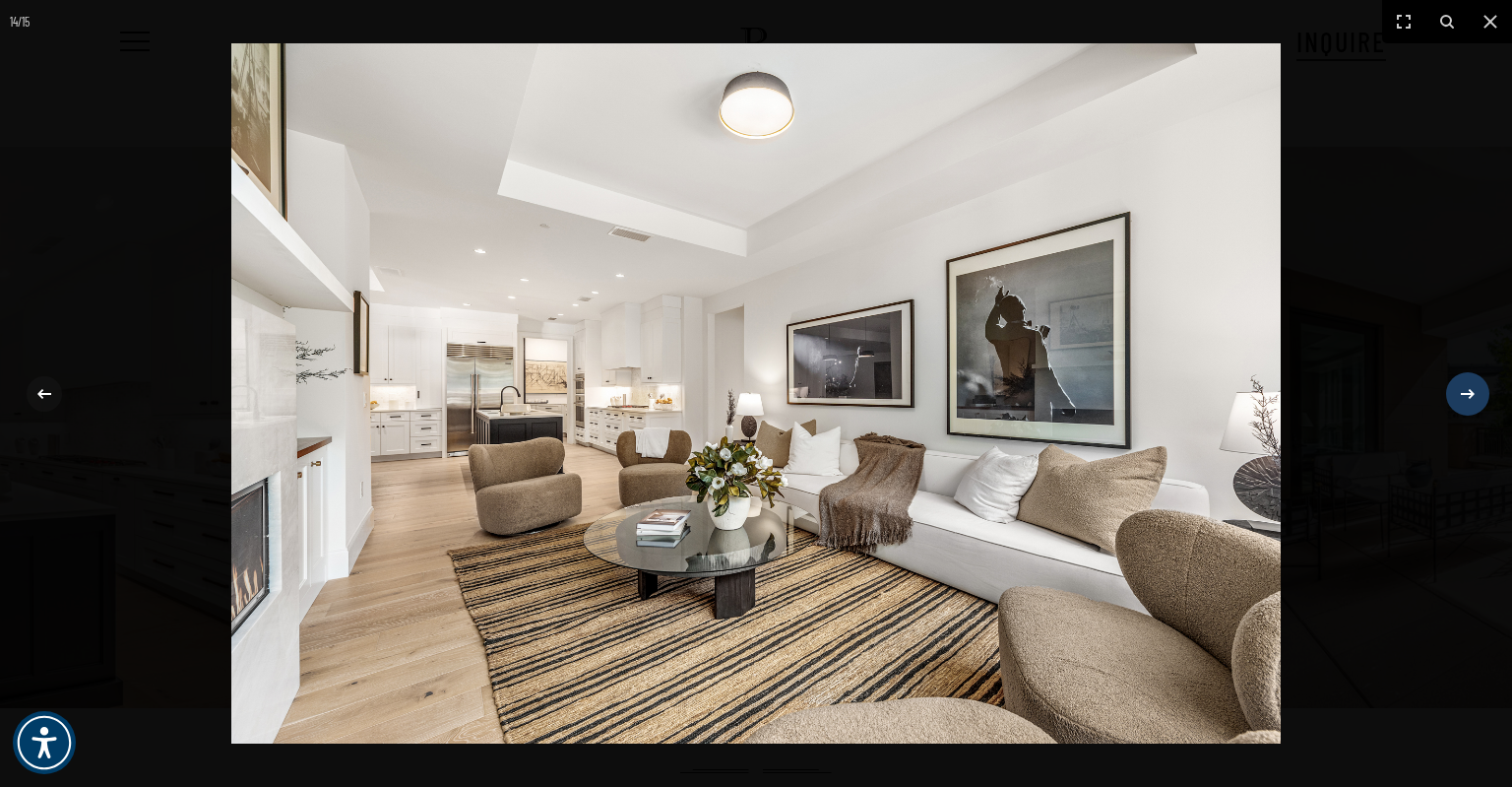 click at bounding box center (1468, 394) 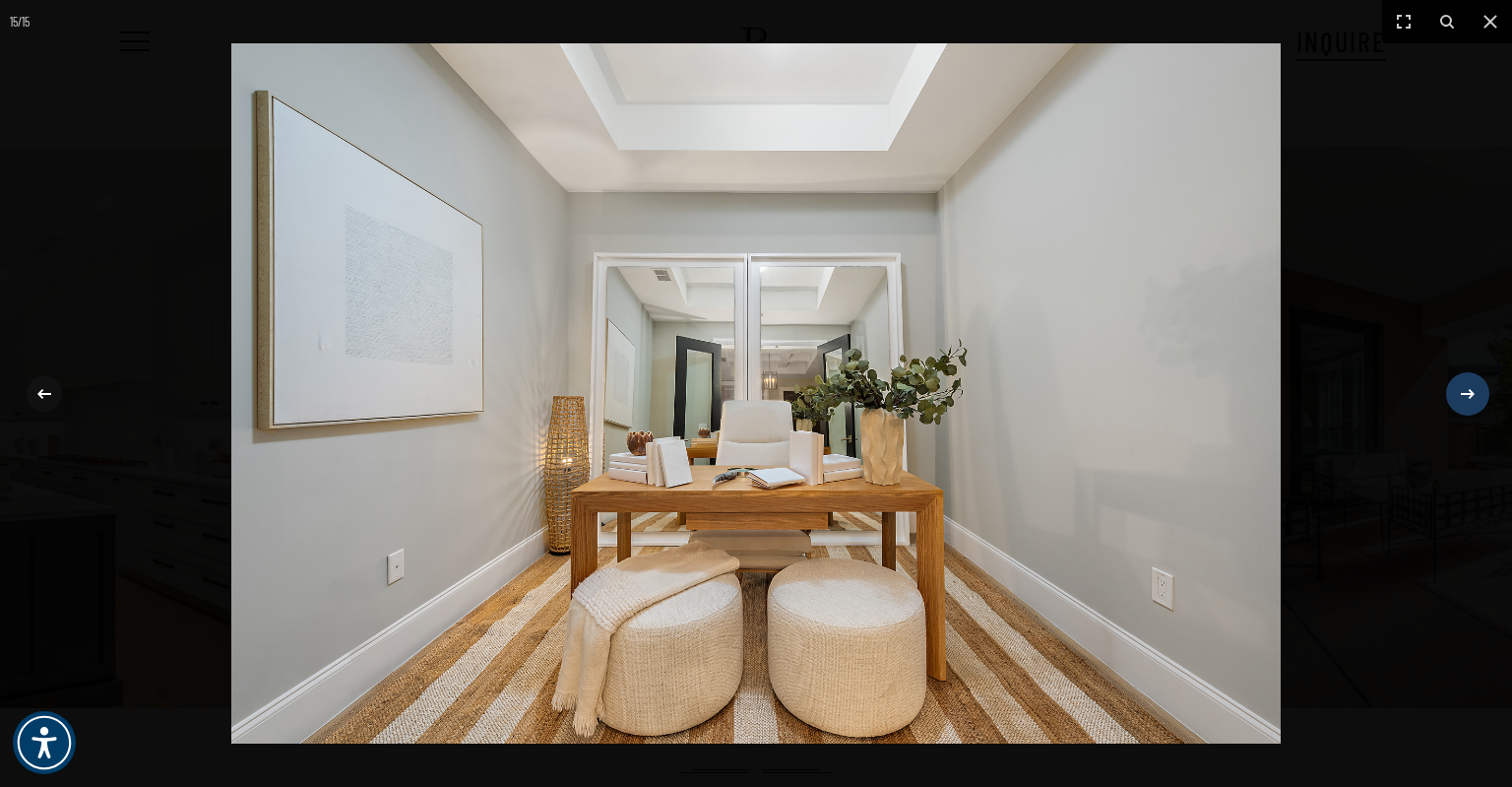 click at bounding box center (1468, 394) 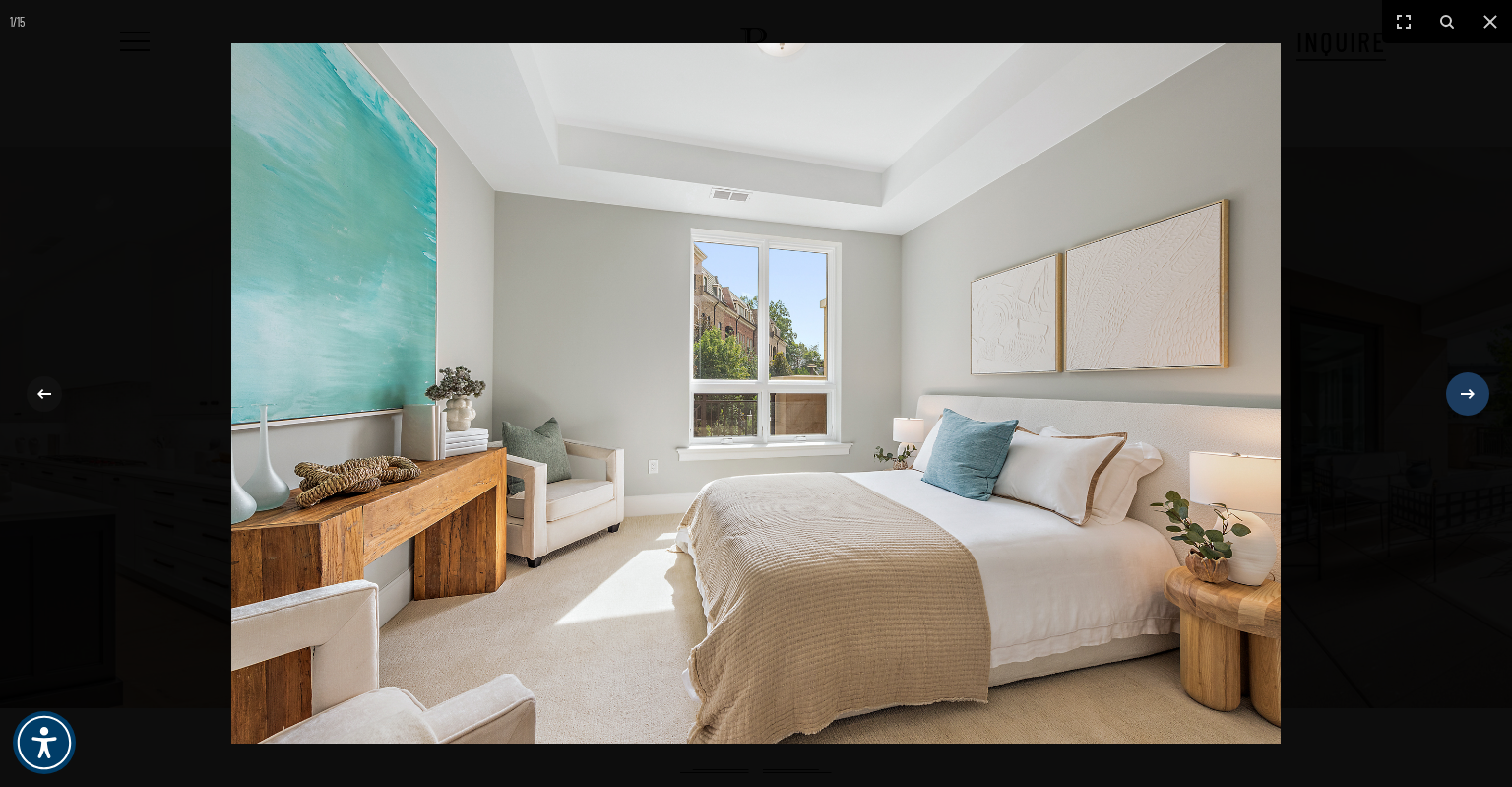 click at bounding box center [1468, 394] 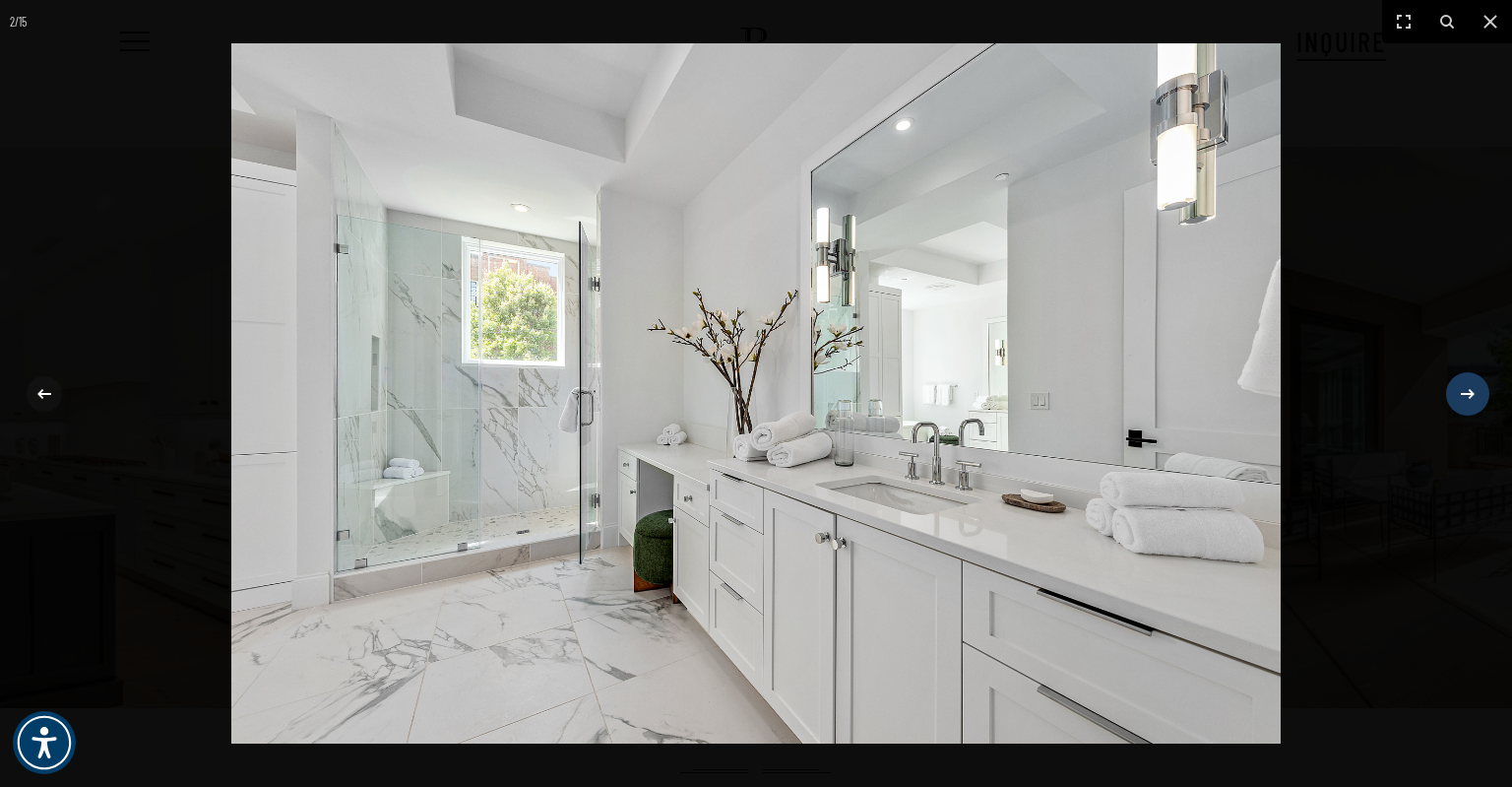 click at bounding box center (1468, 394) 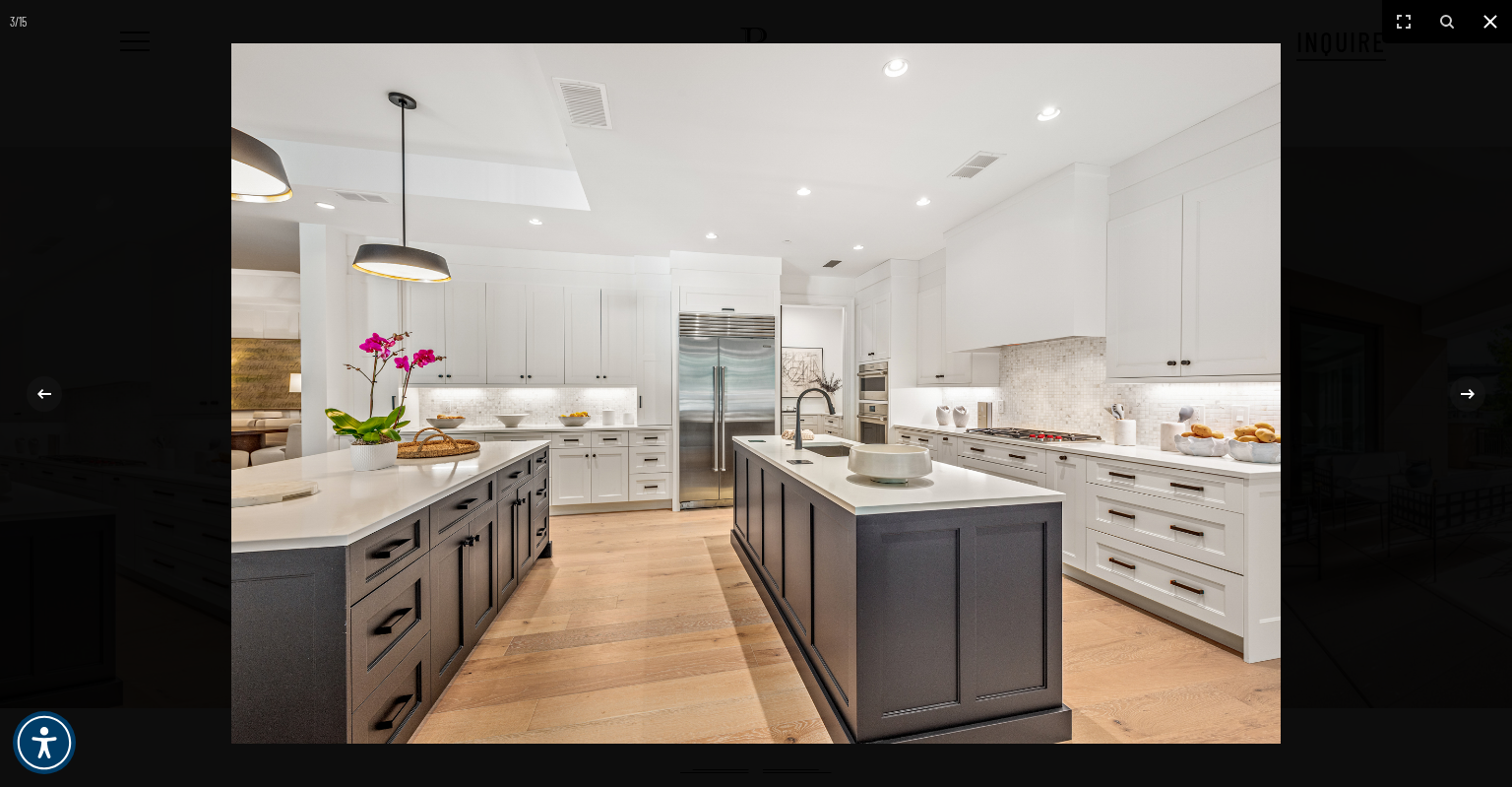 click 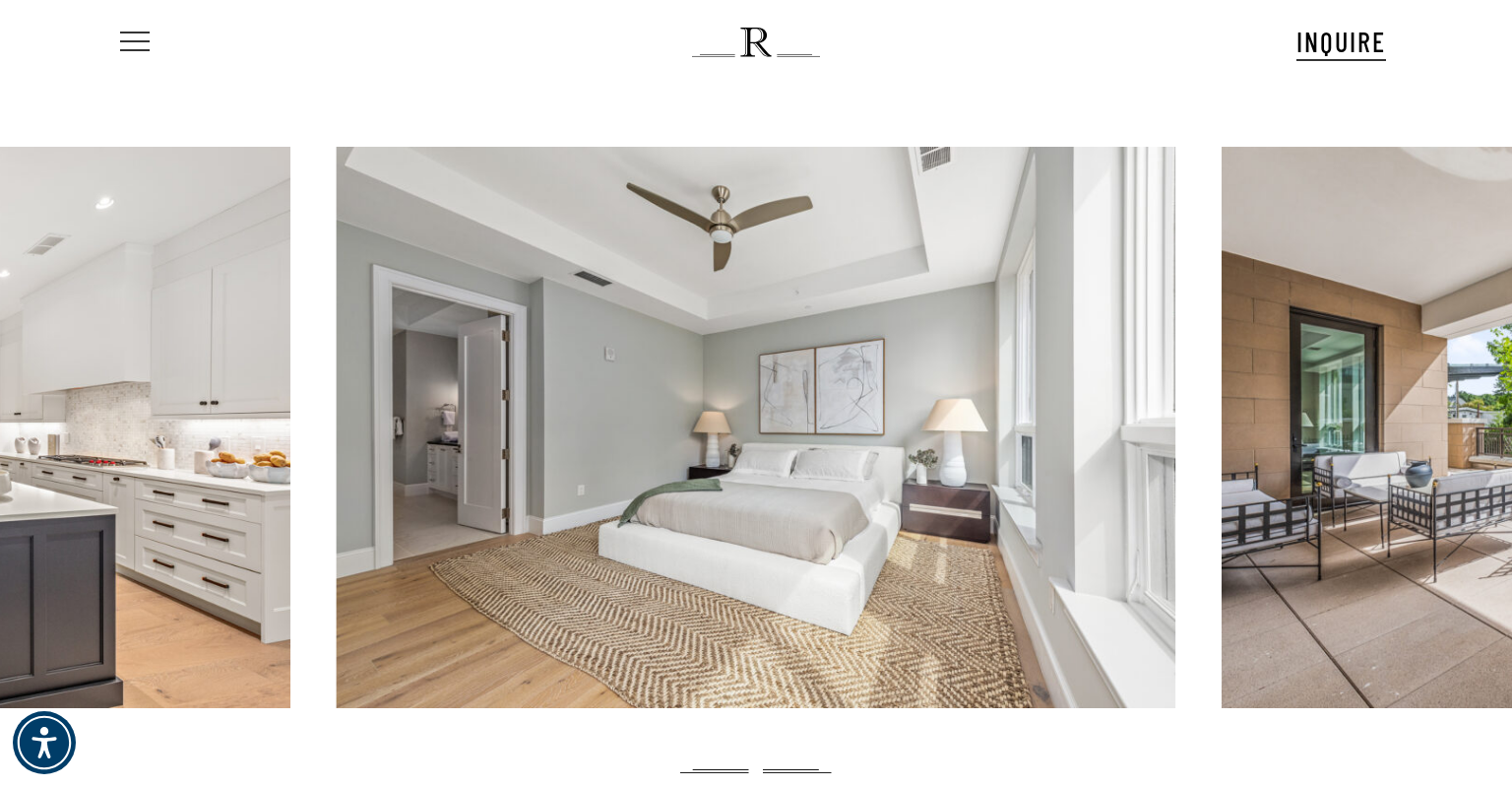 click at bounding box center [135, 42] 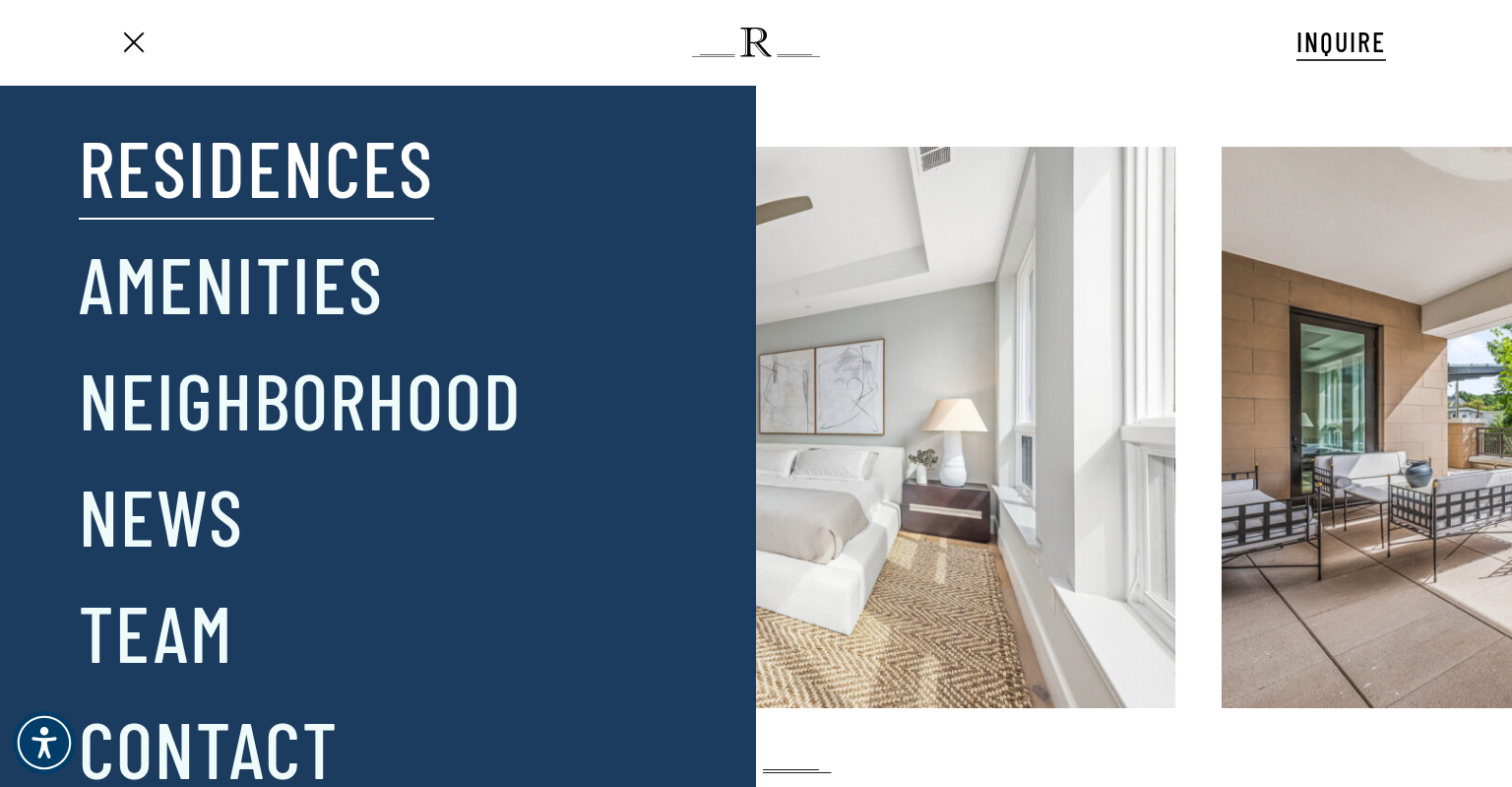 click on "Residences" at bounding box center (256, 166) 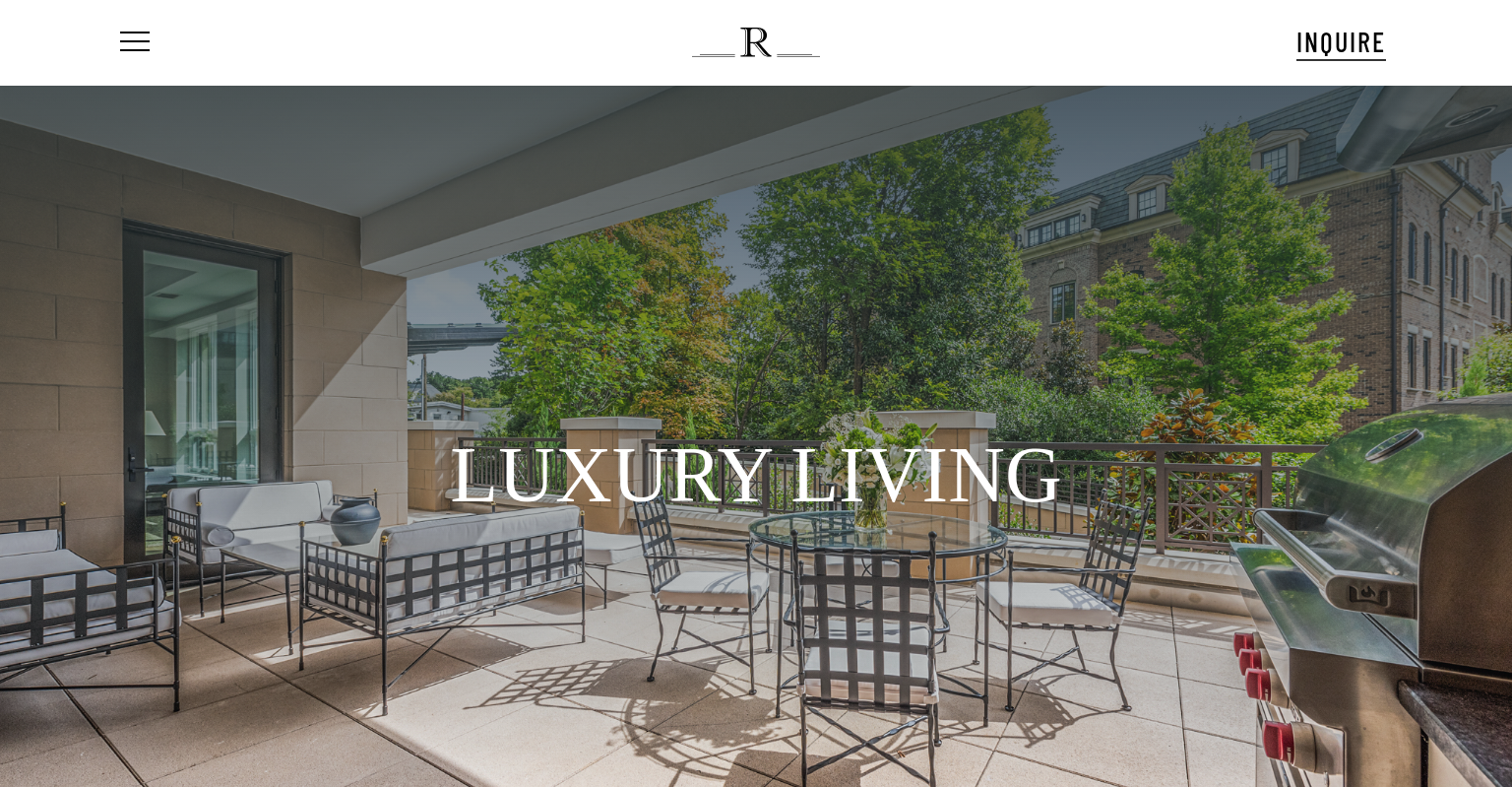 scroll, scrollTop: 0, scrollLeft: 0, axis: both 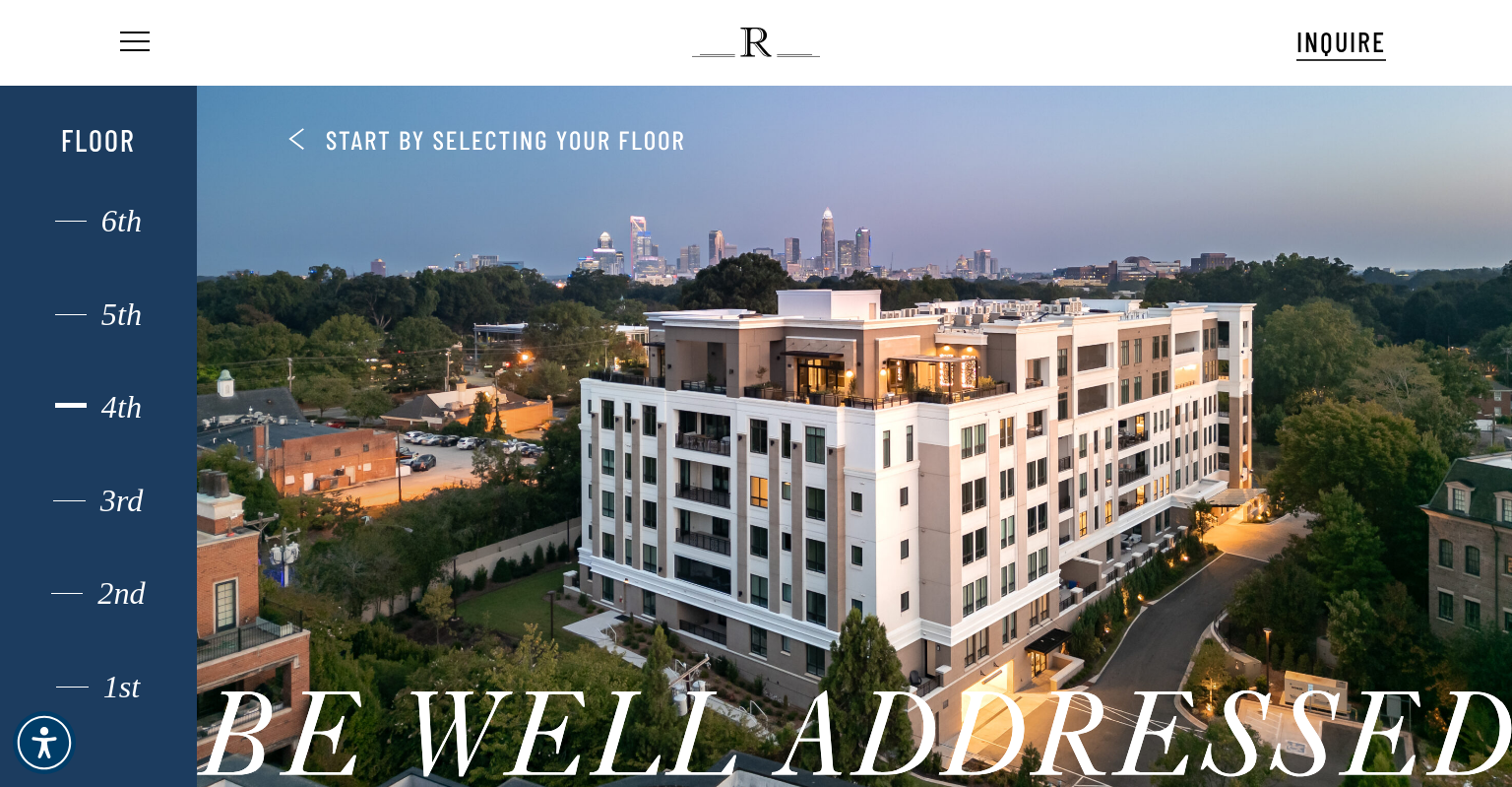 click on "4th" at bounding box center (98, 407) 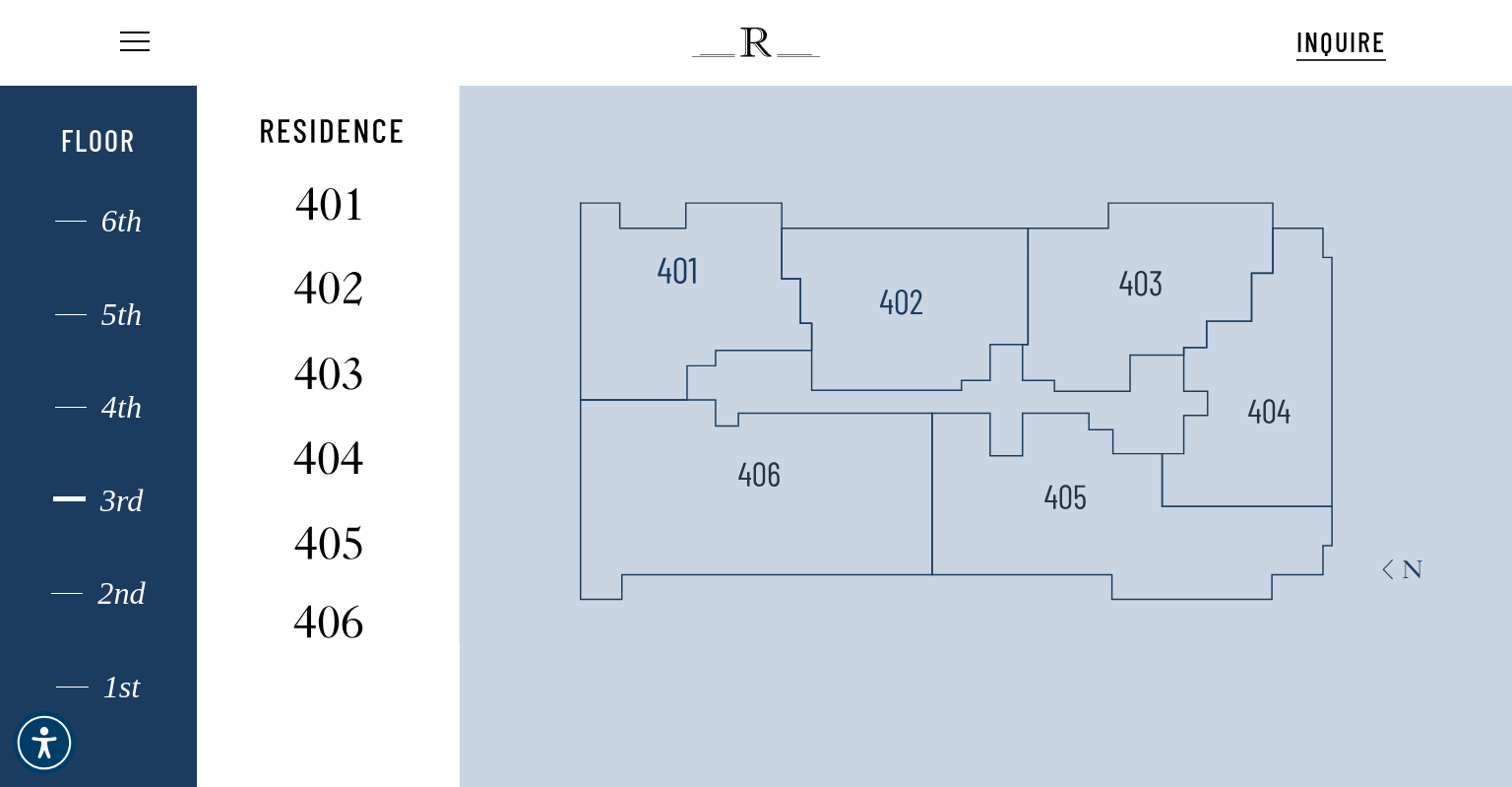 click on "3rd" at bounding box center (98, 500) 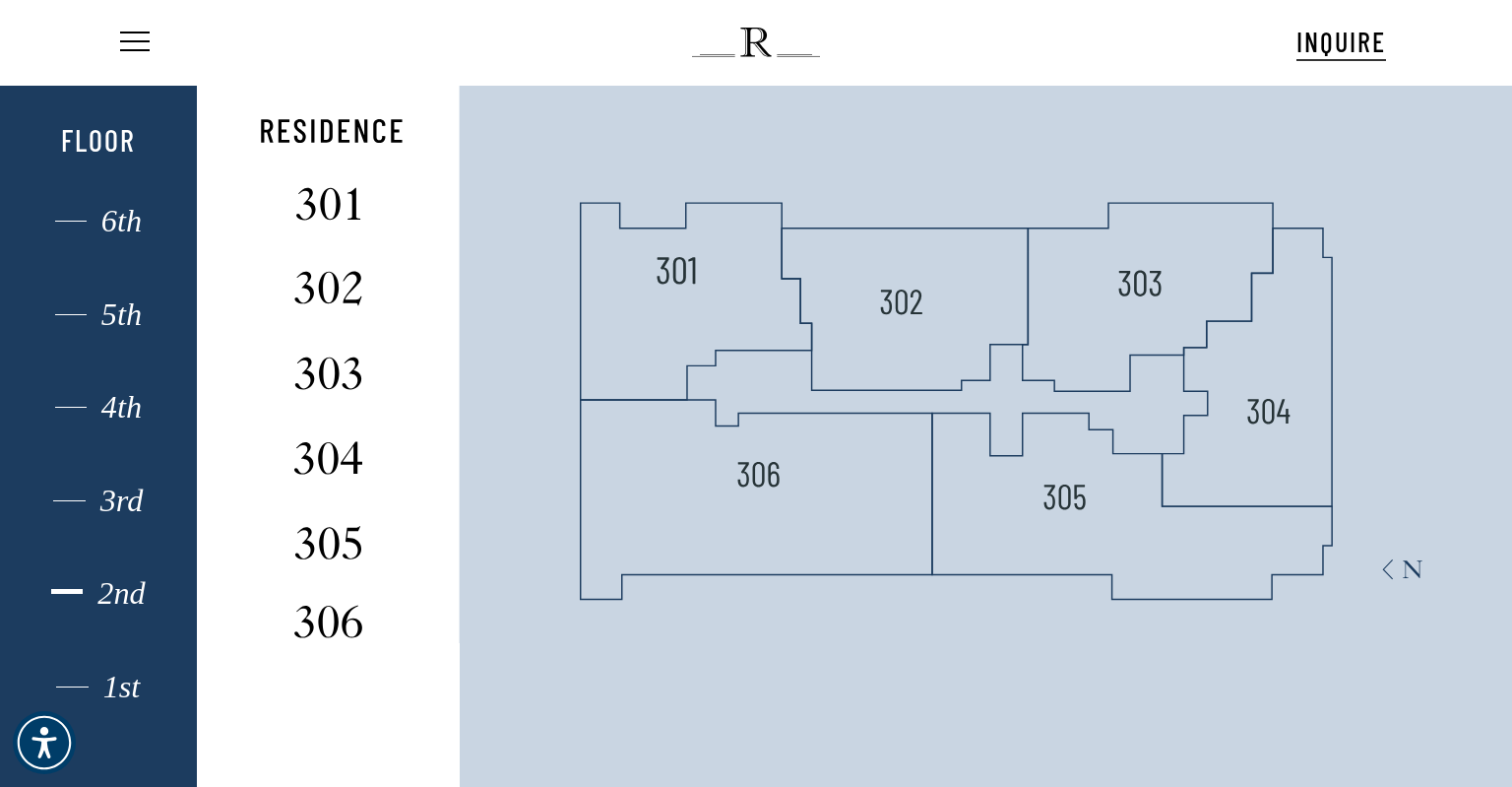 click on "2nd" at bounding box center (98, 593) 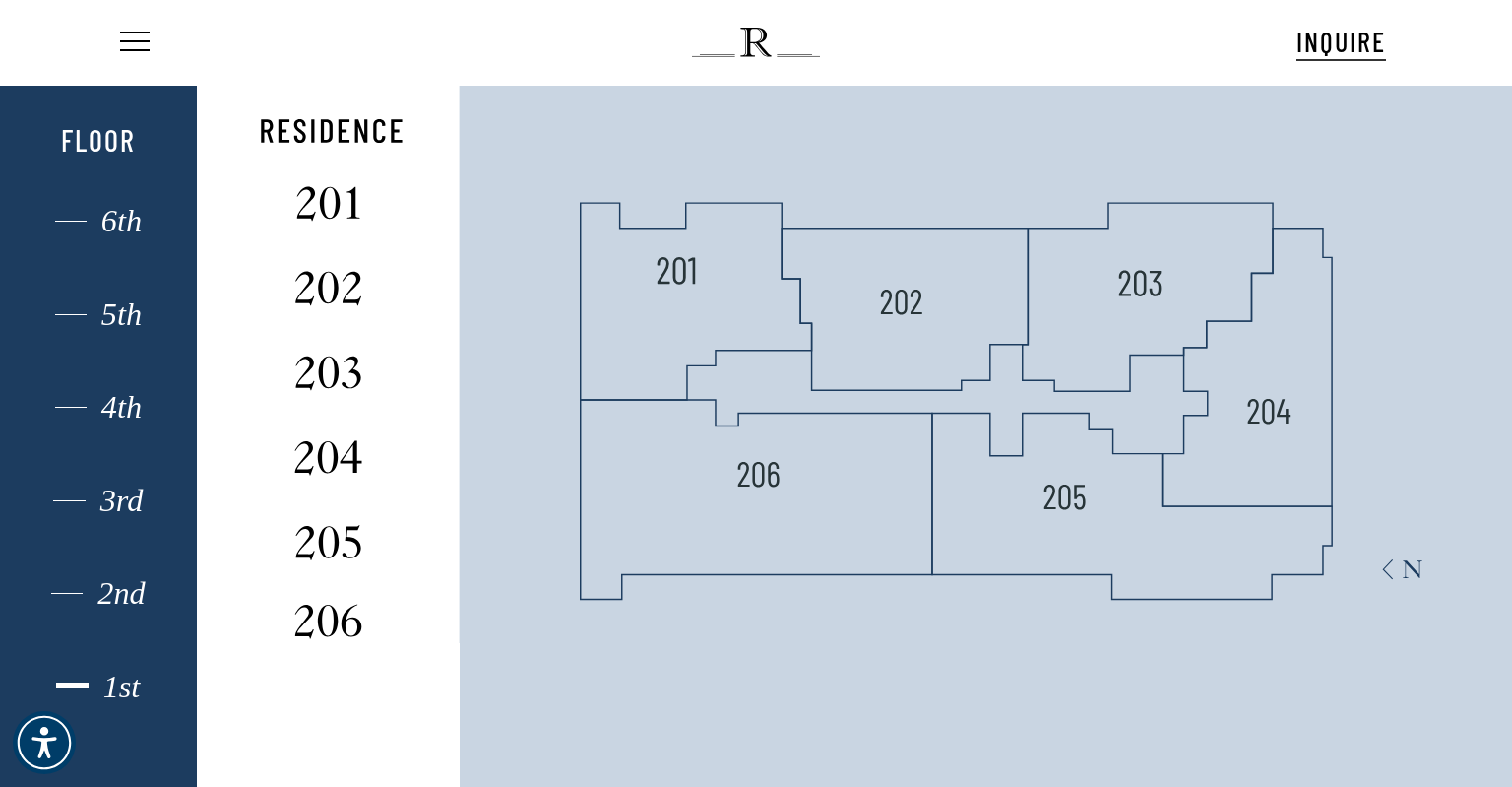 click on "1st" at bounding box center (98, 687) 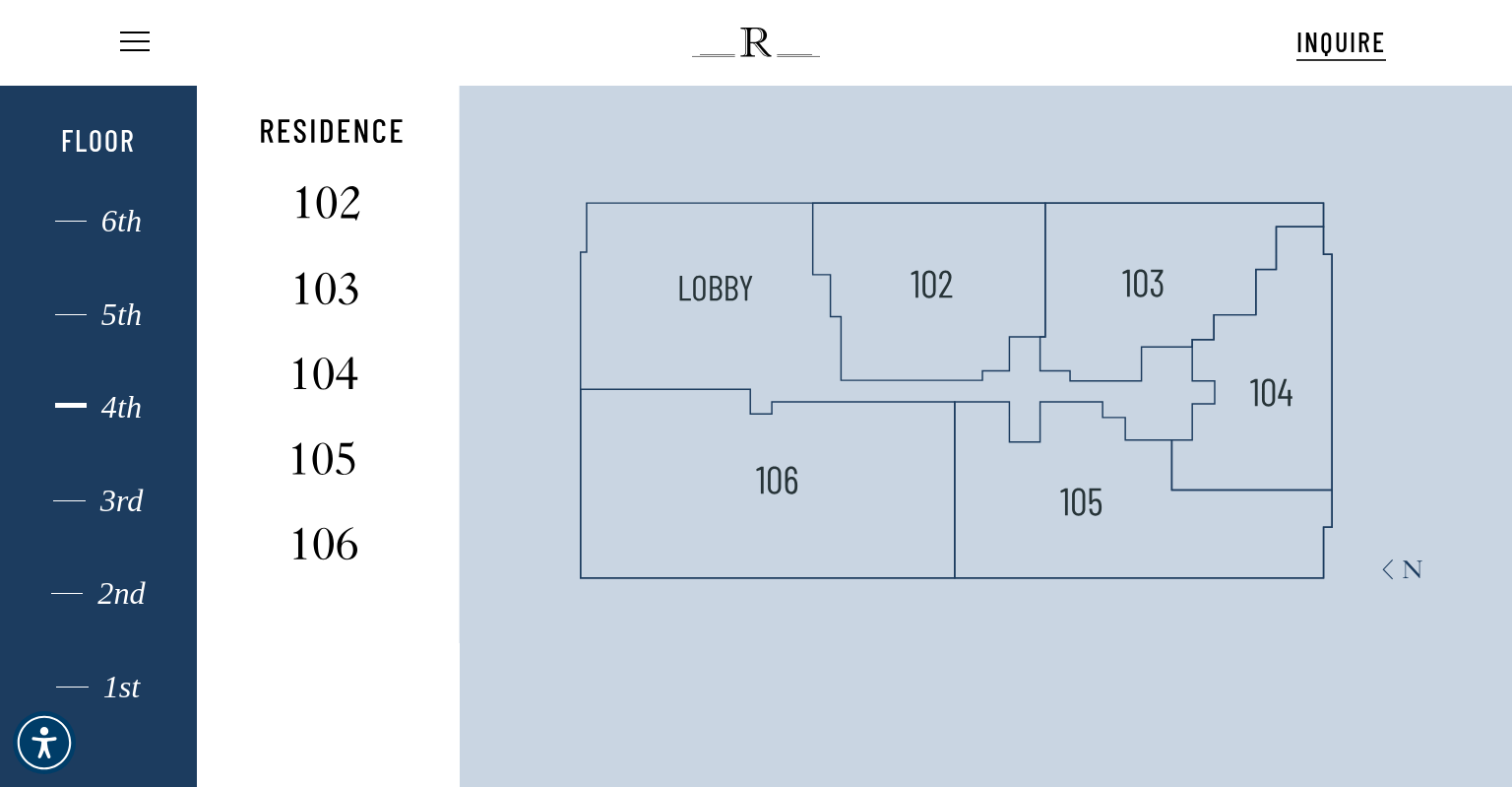 click on "4th" at bounding box center (98, 407) 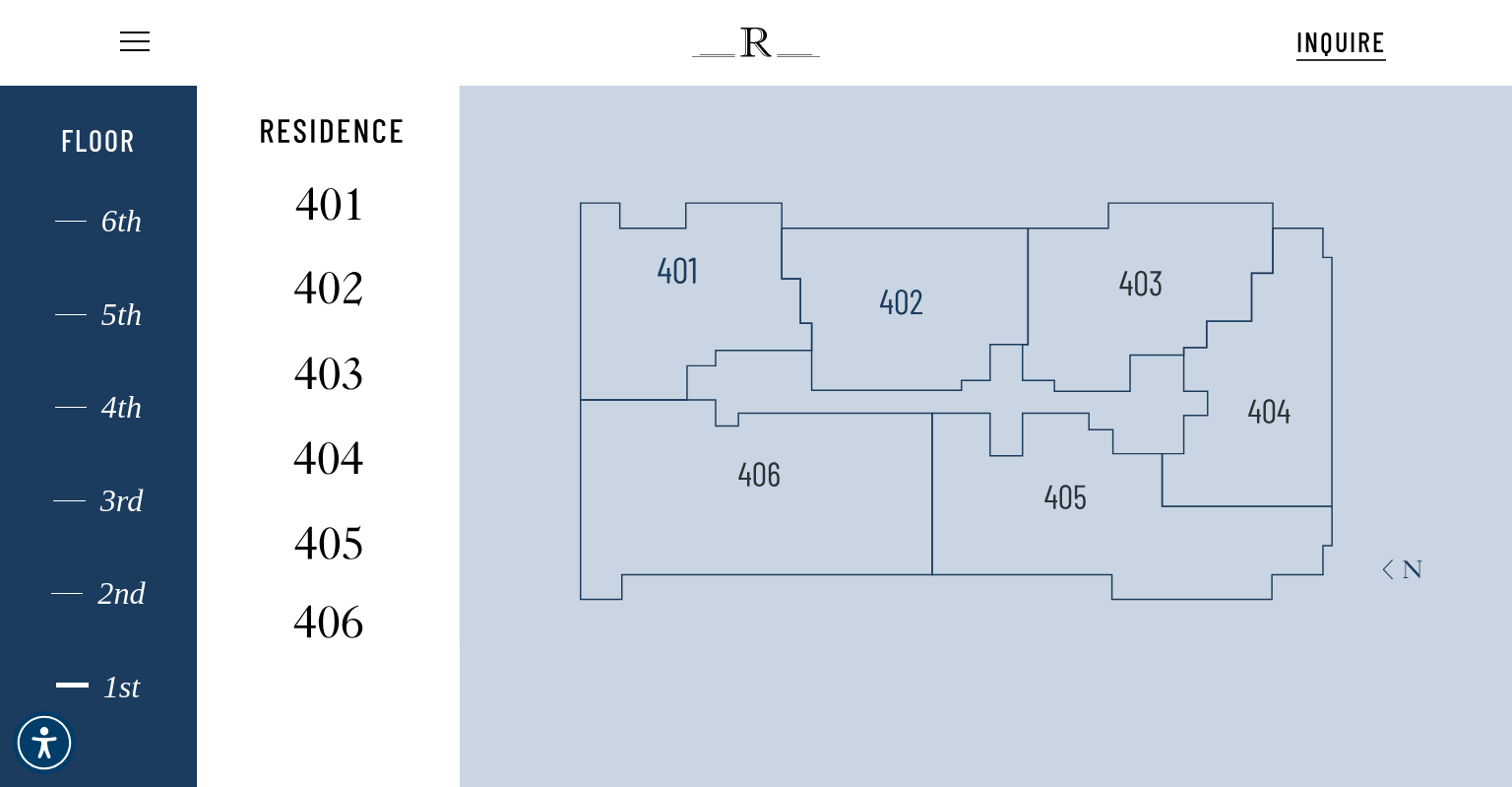 click on "1st" at bounding box center (98, 687) 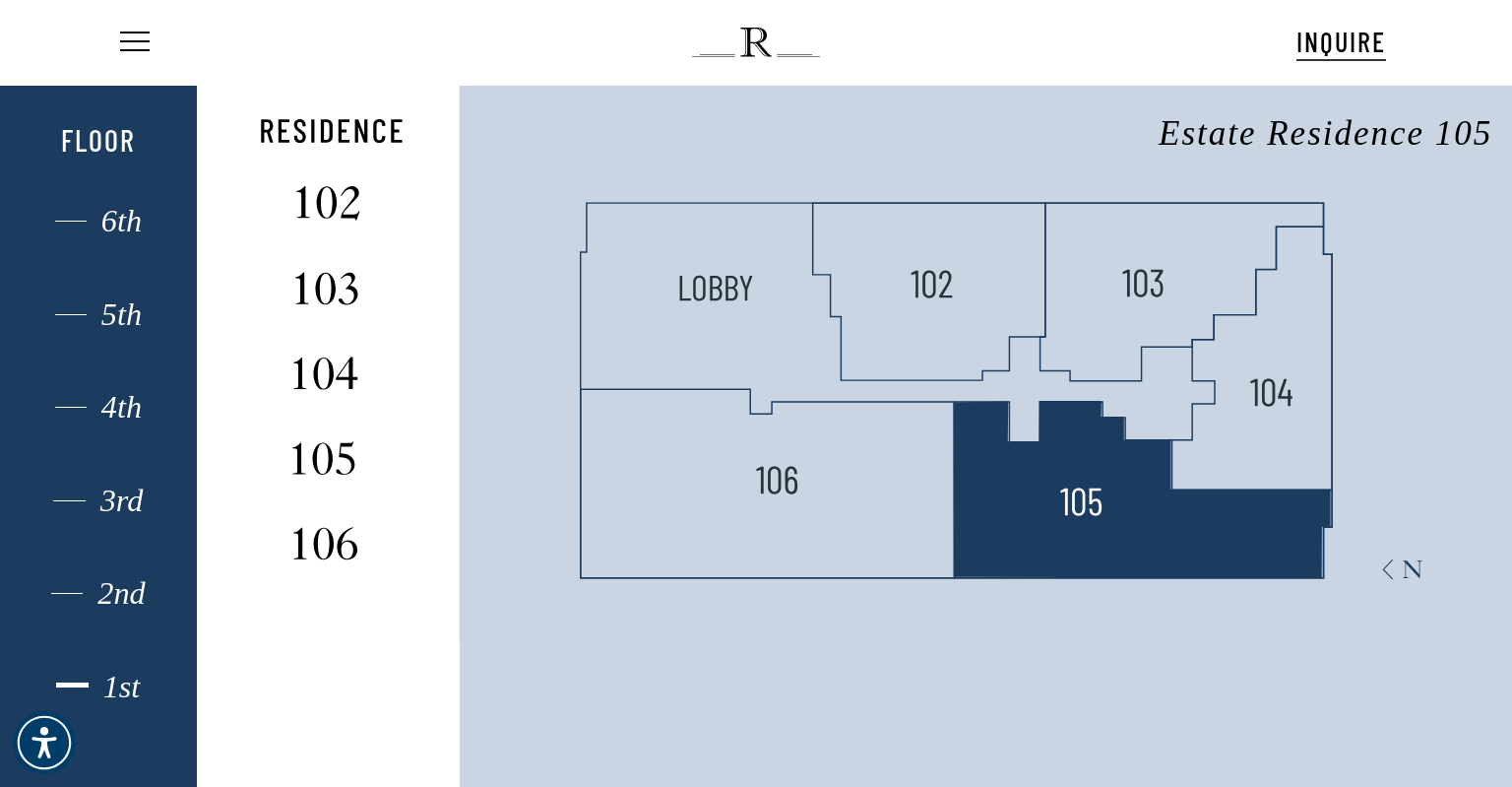 click 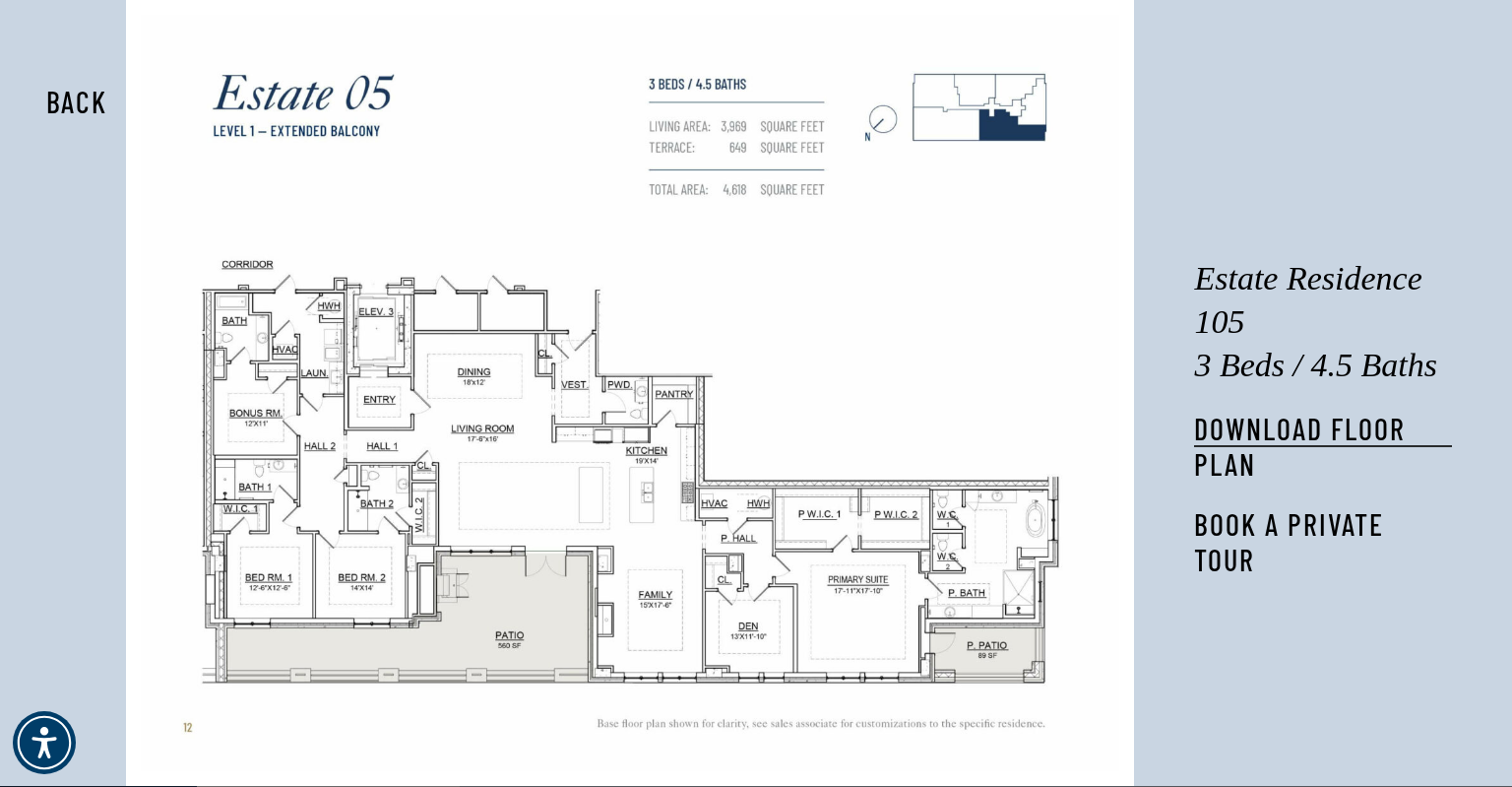 click on "Book a private tour" at bounding box center [1322, 542] 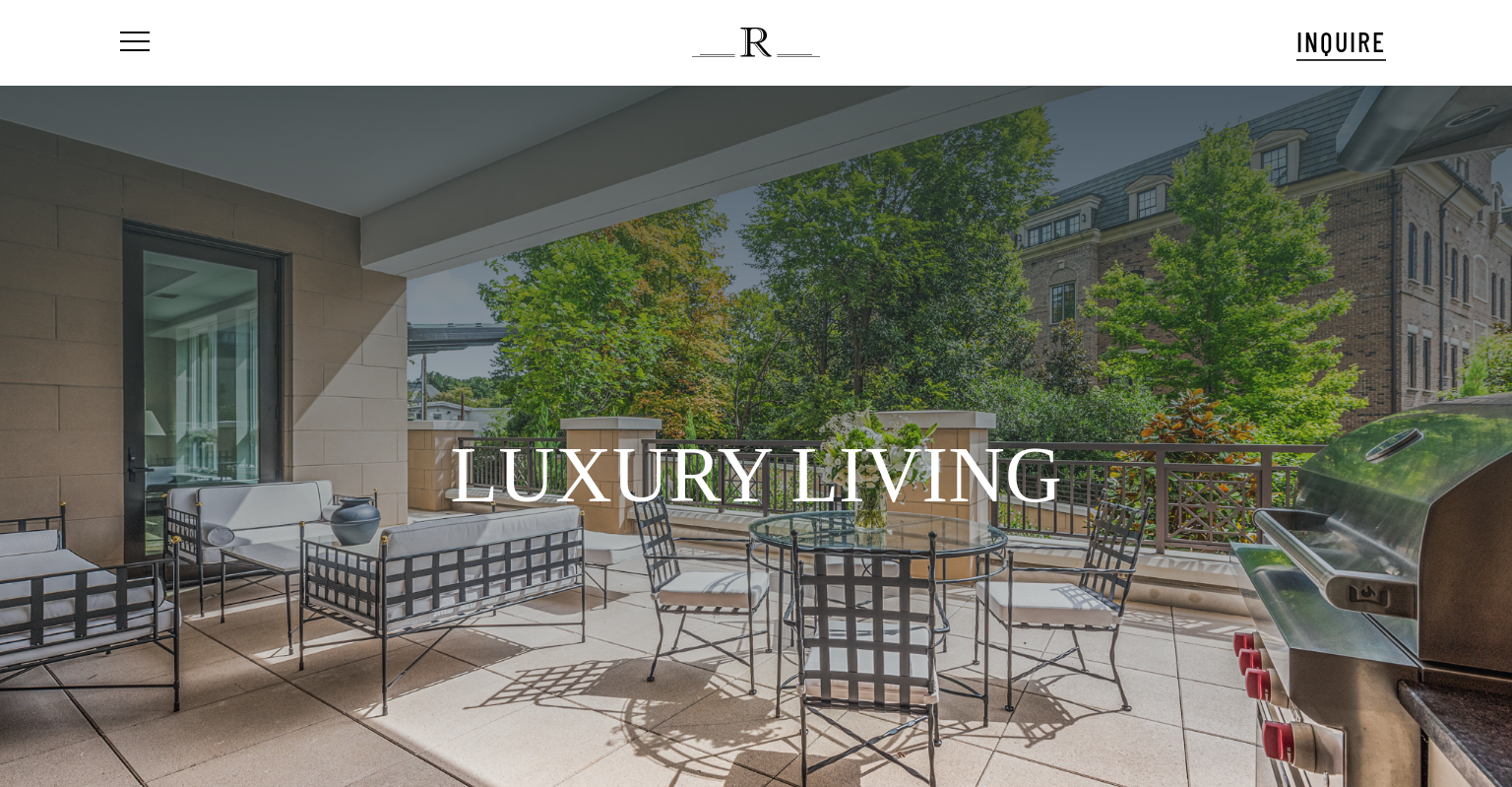 scroll, scrollTop: 0, scrollLeft: 0, axis: both 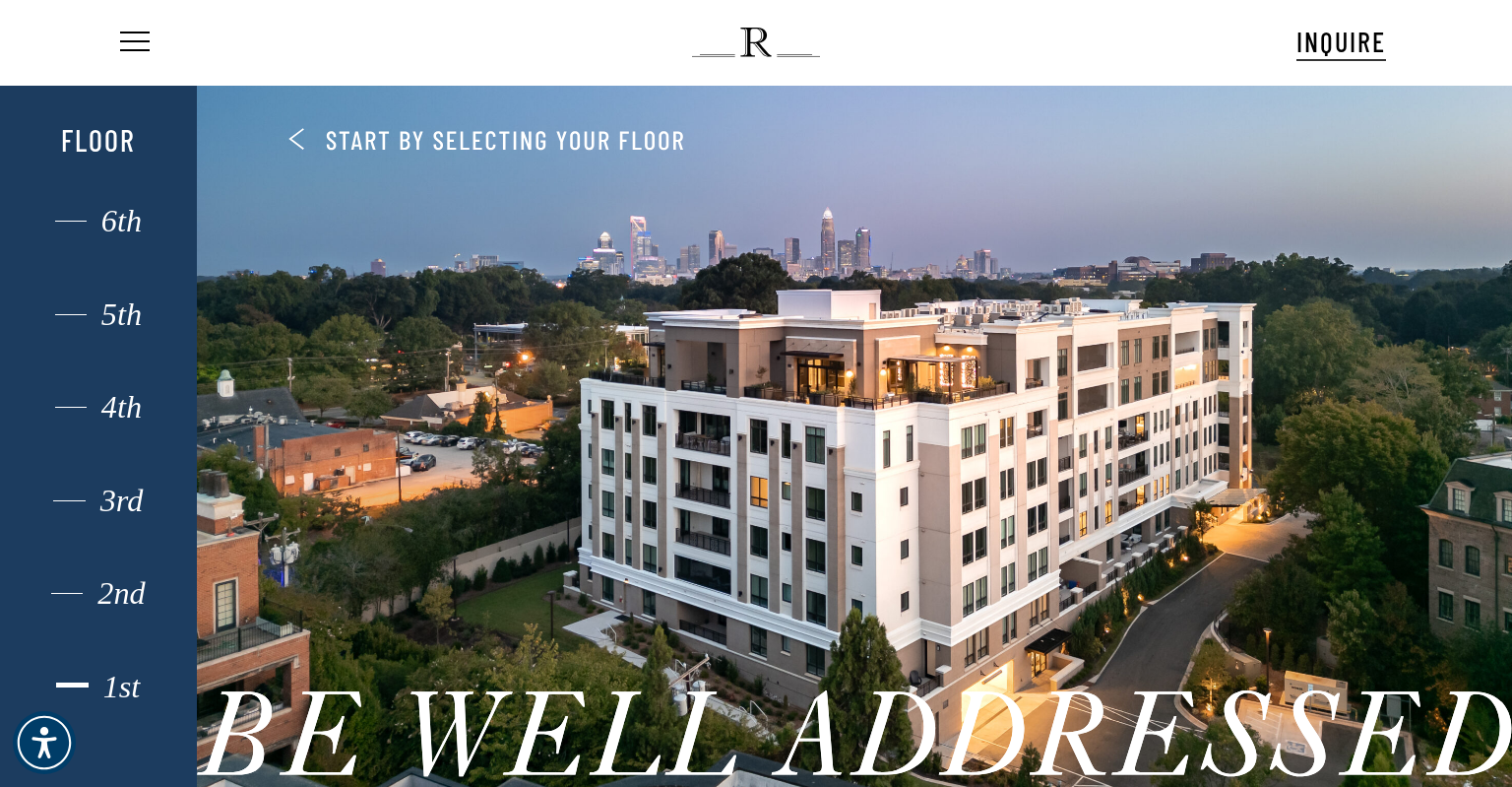 click on "1st" at bounding box center [98, 687] 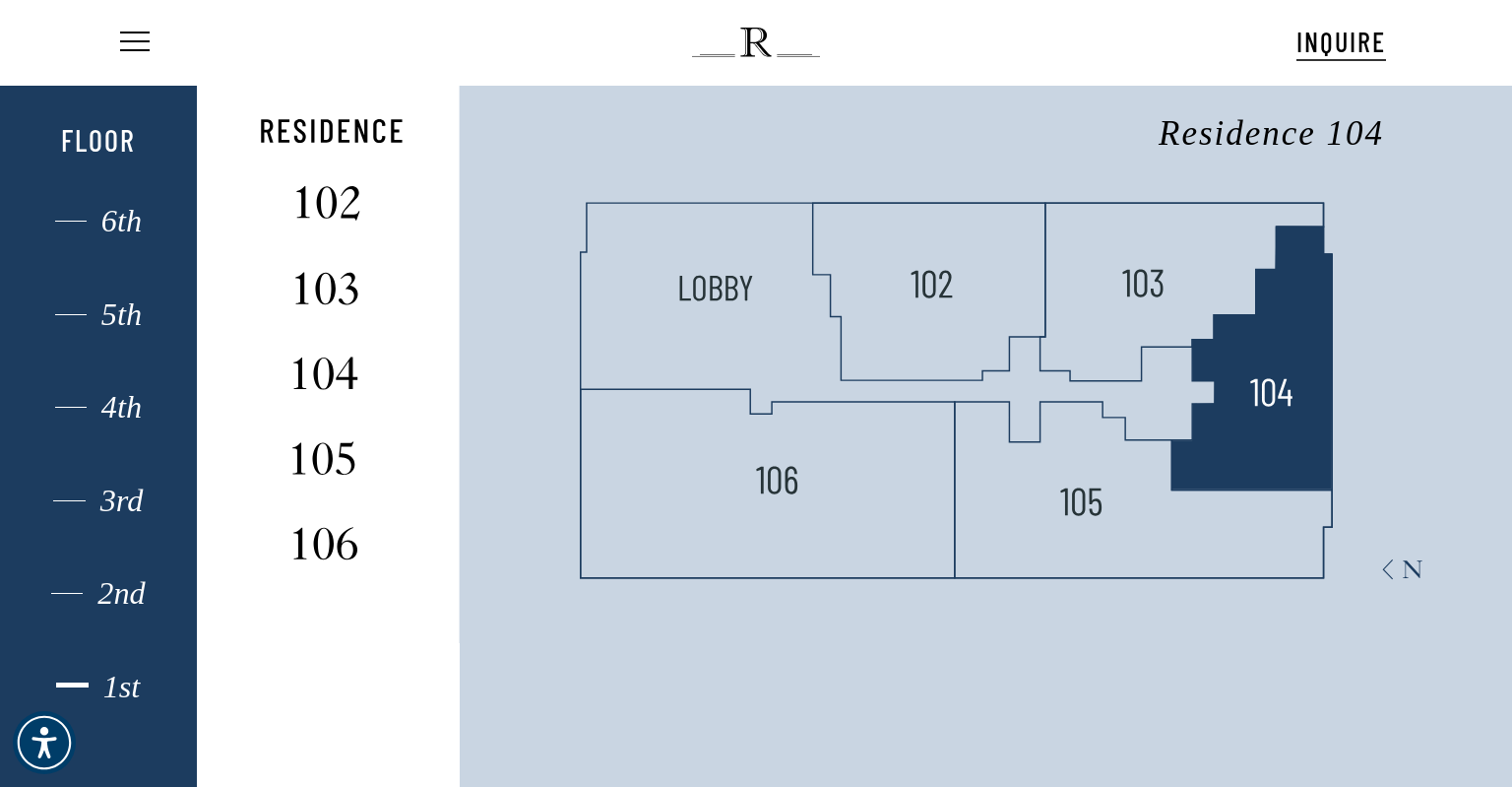 click 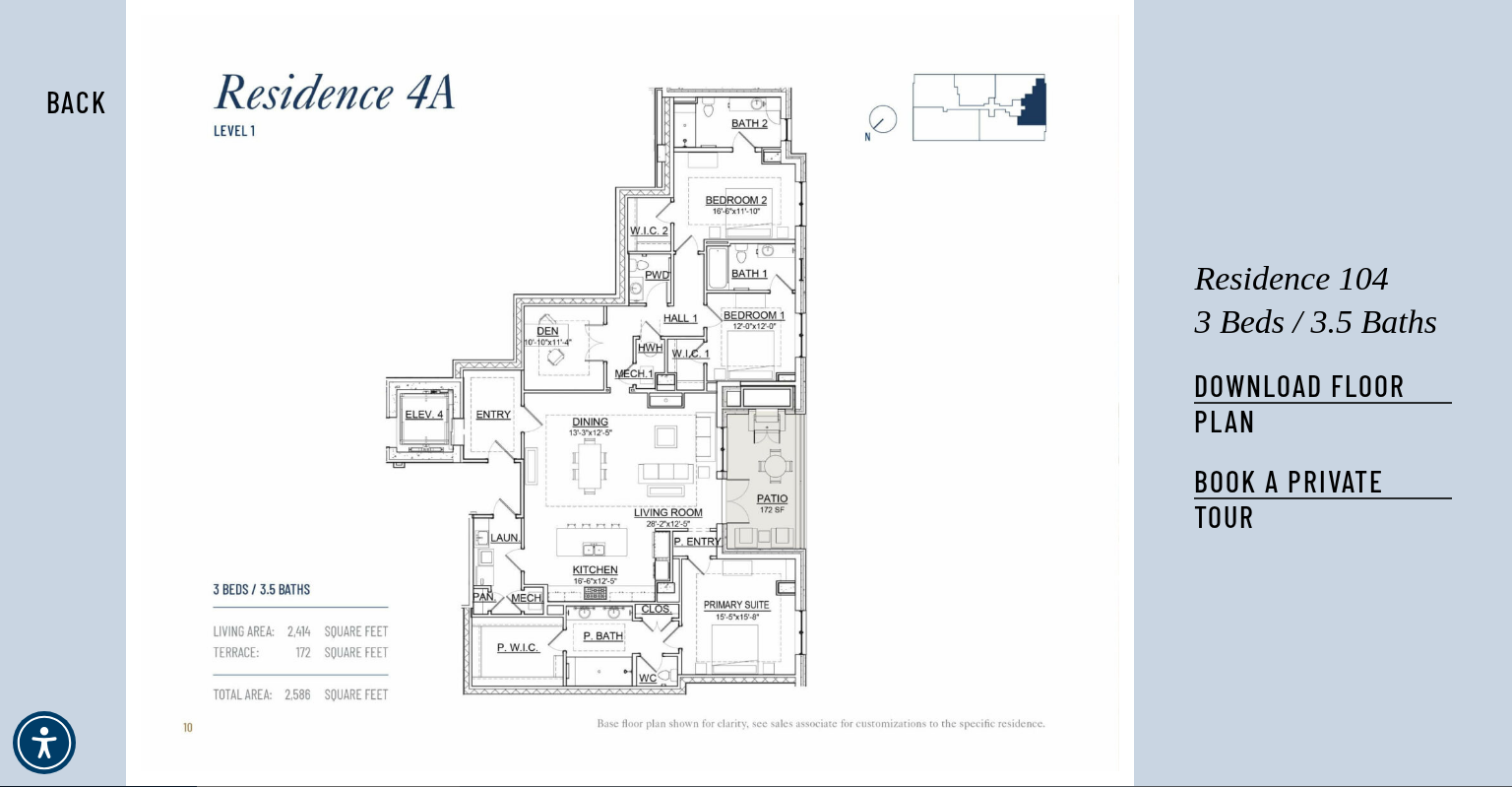 click on "Back" at bounding box center (77, 101) 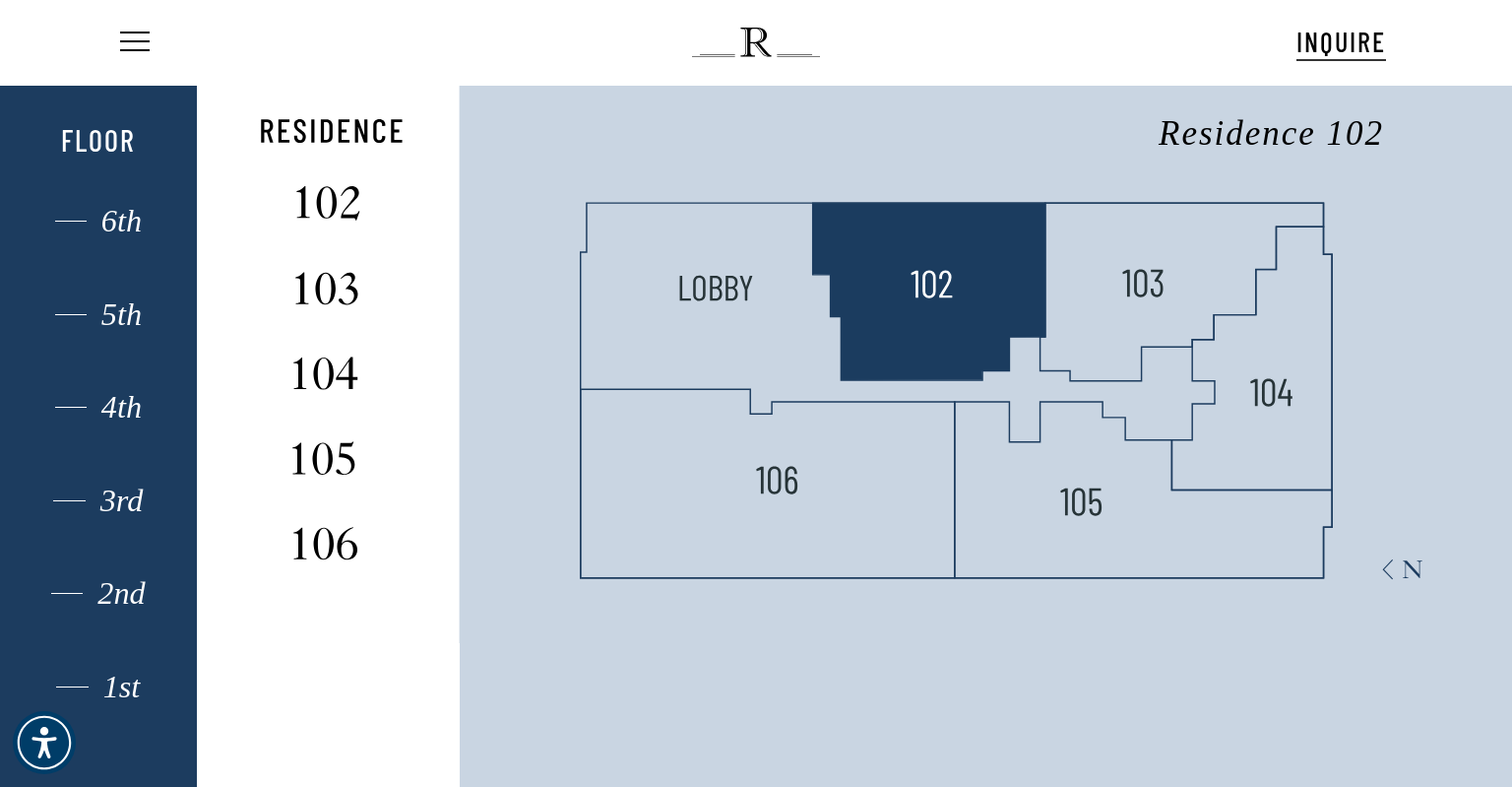 click 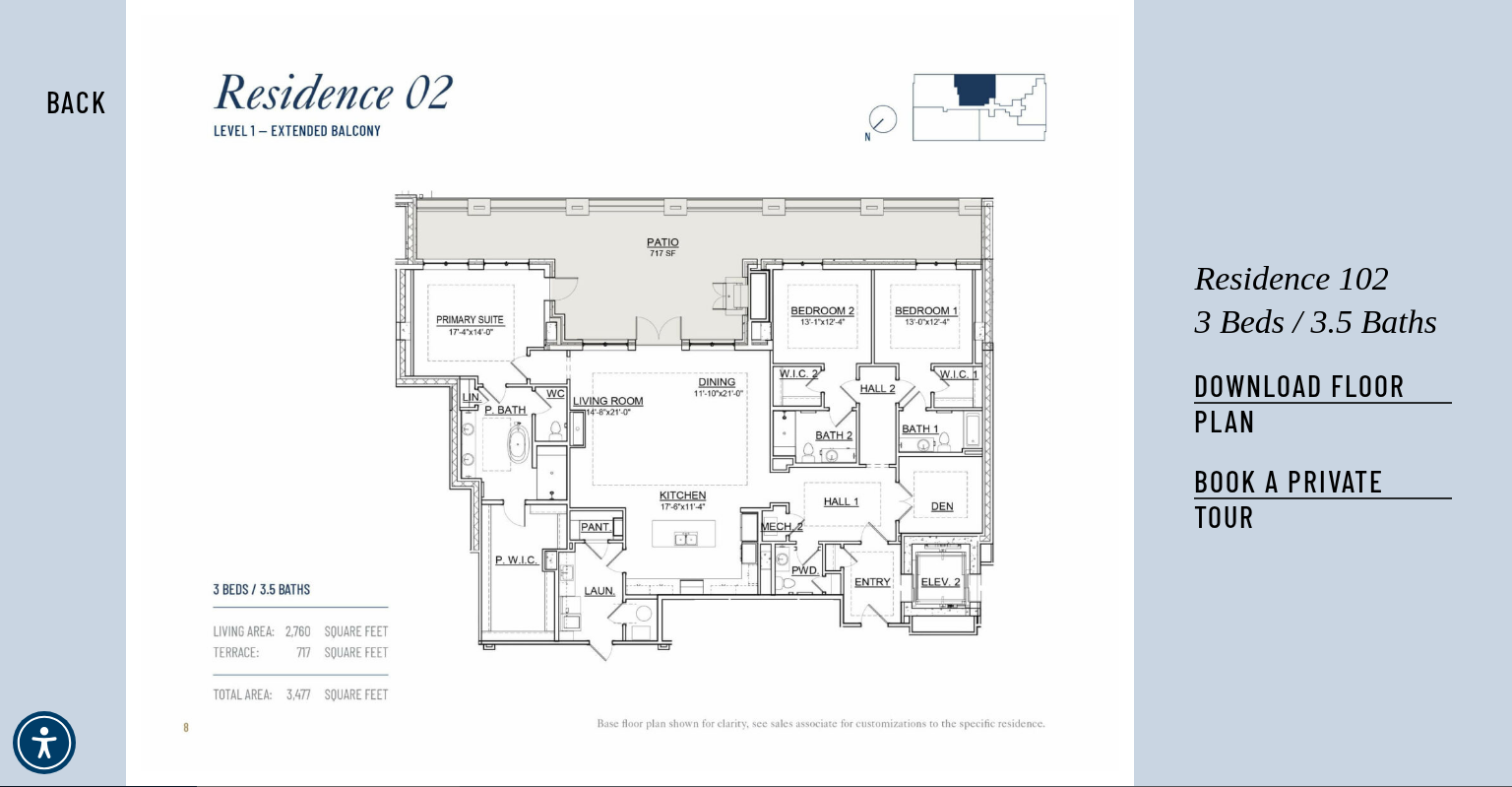 click on "Back" at bounding box center (77, 101) 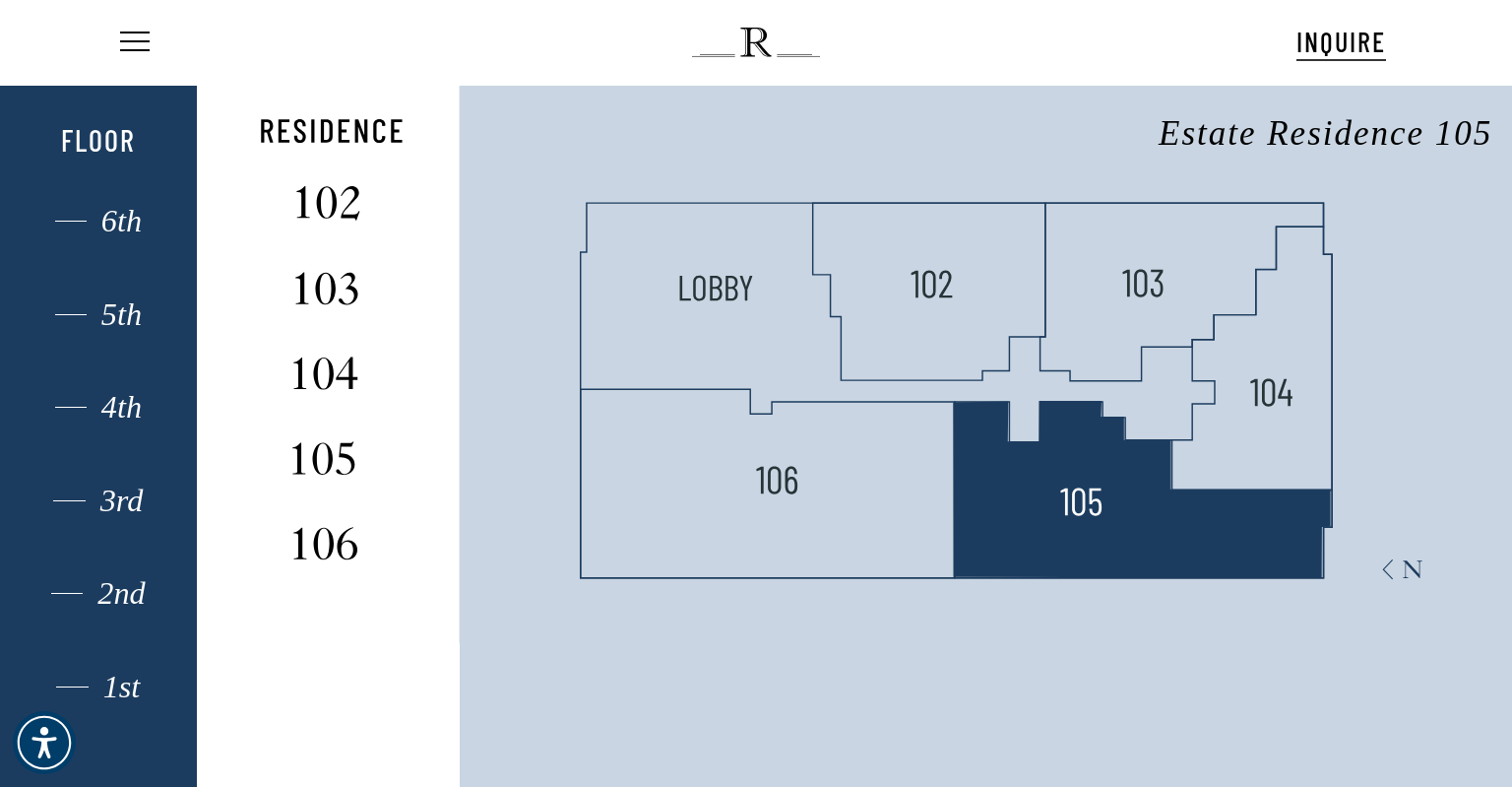 click 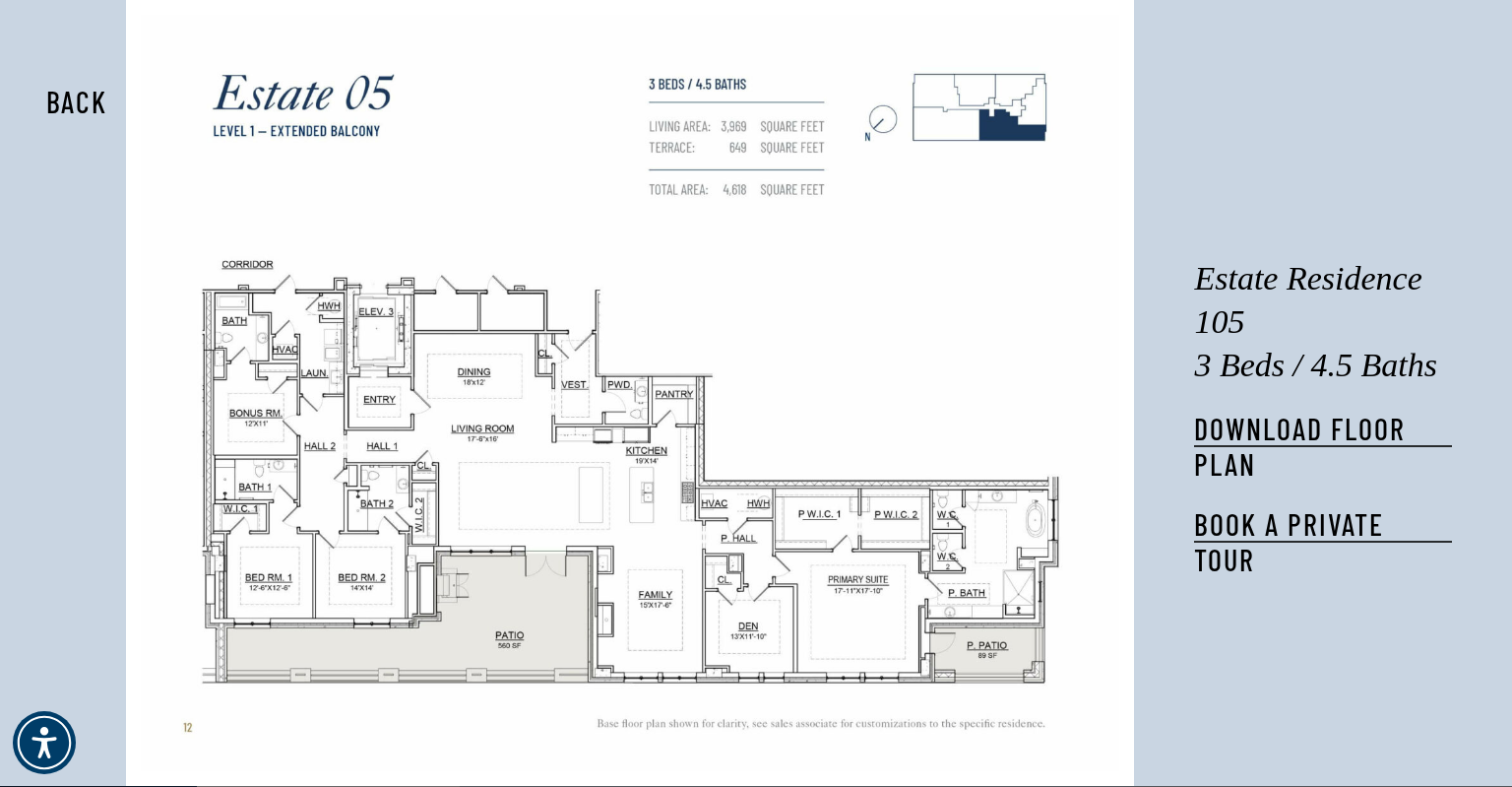 click on "Back" at bounding box center [77, 101] 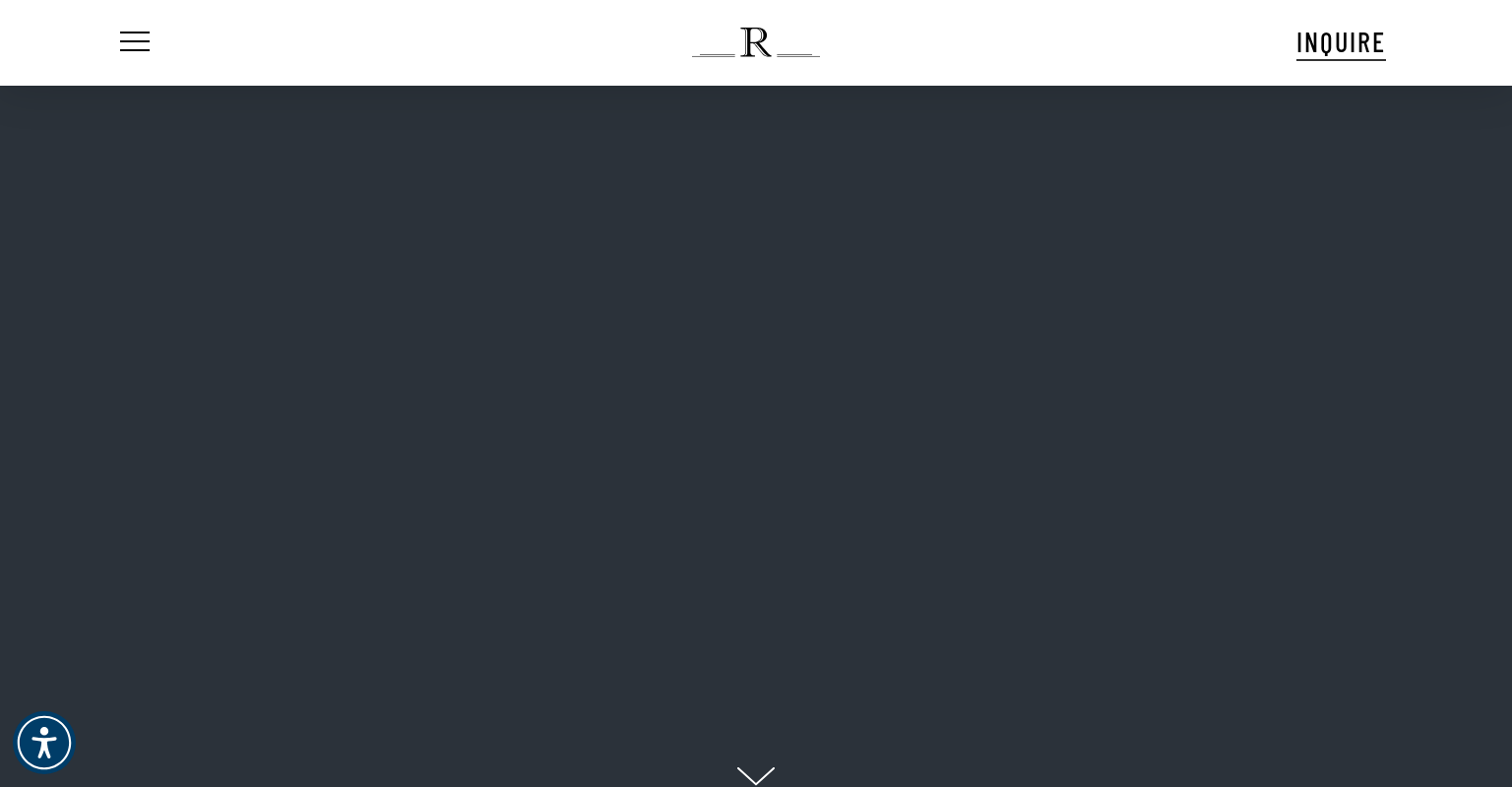 scroll, scrollTop: 3821, scrollLeft: 0, axis: vertical 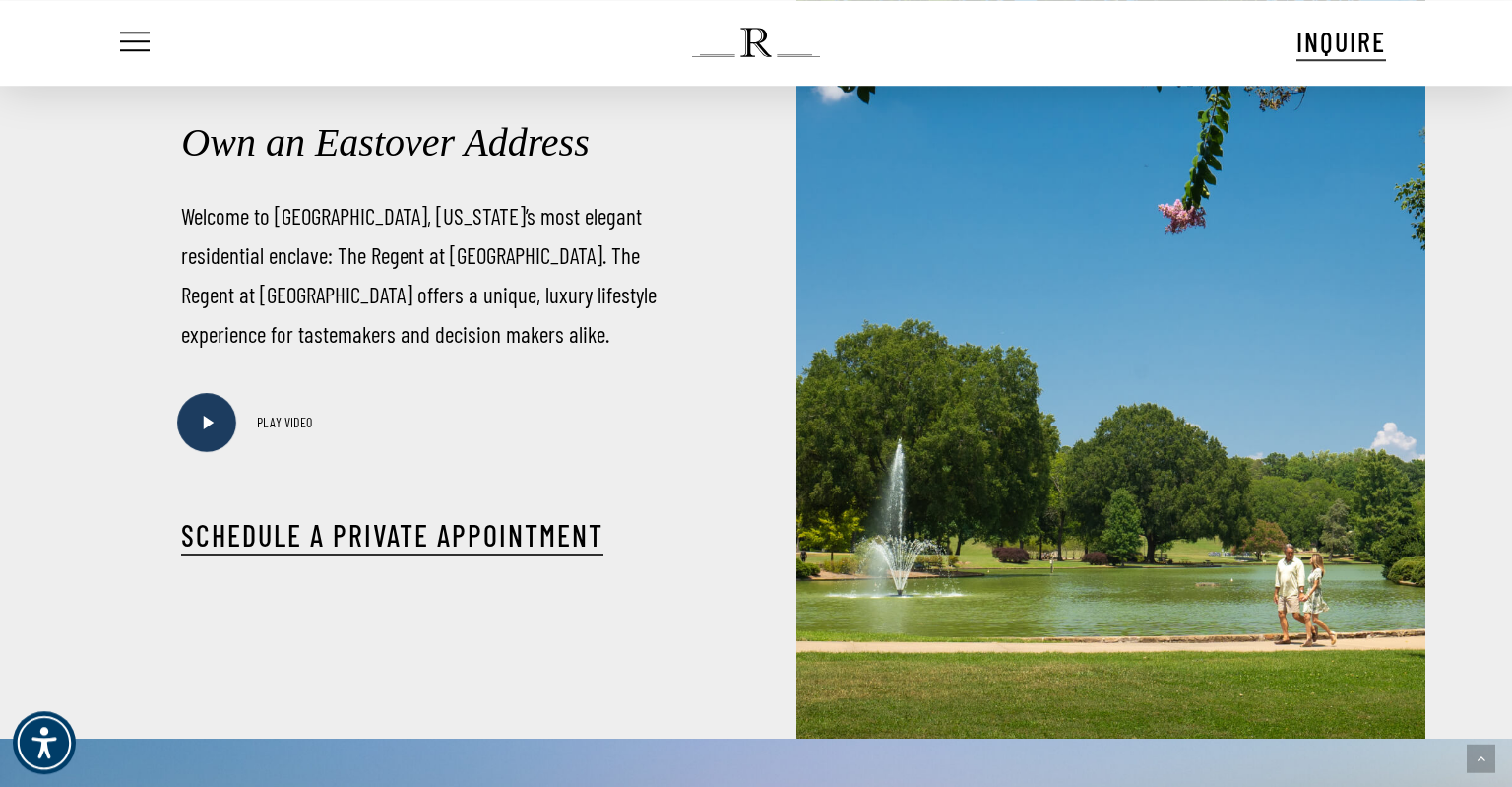 click at bounding box center [207, 423] 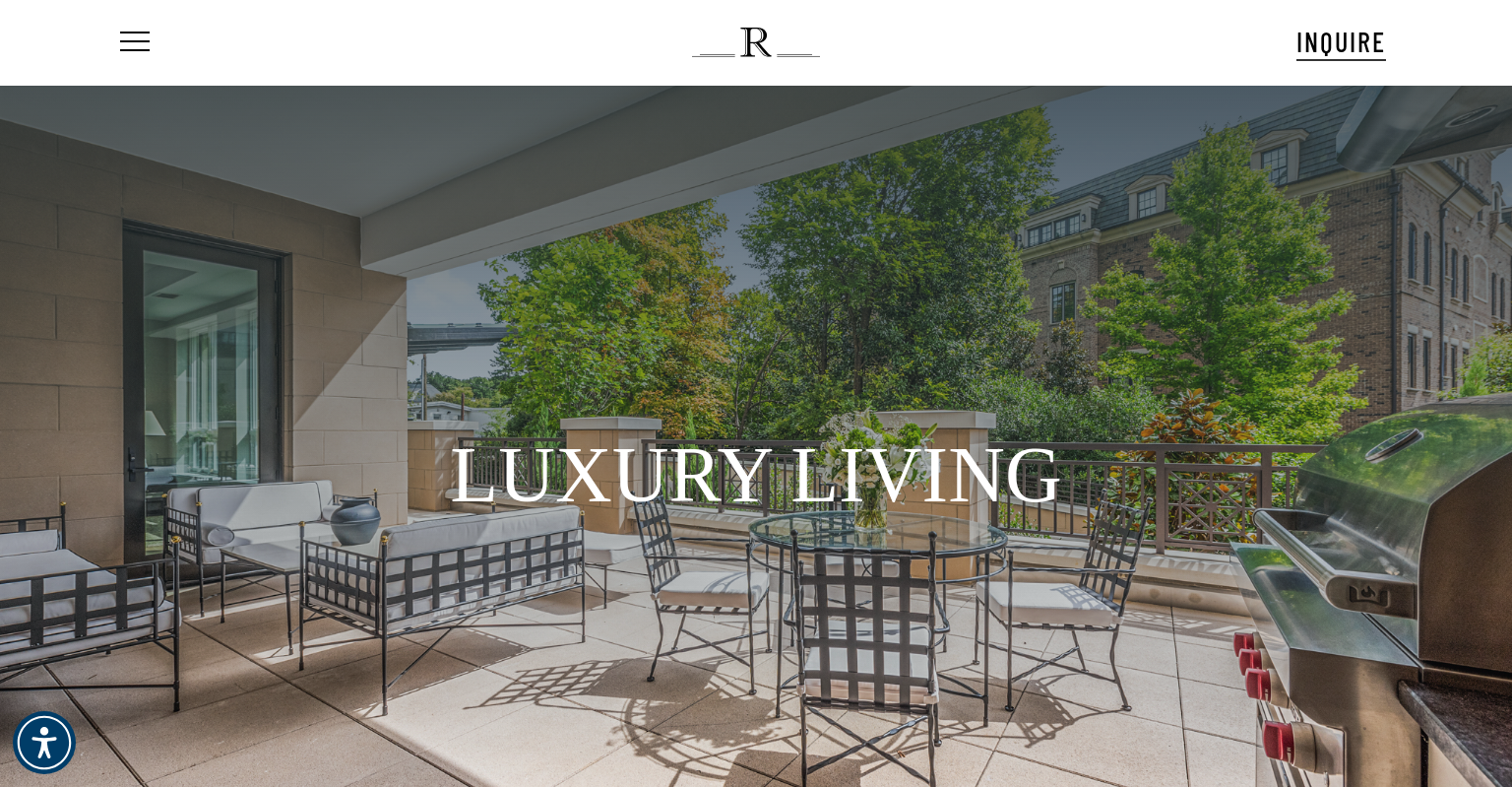 scroll, scrollTop: 0, scrollLeft: 0, axis: both 